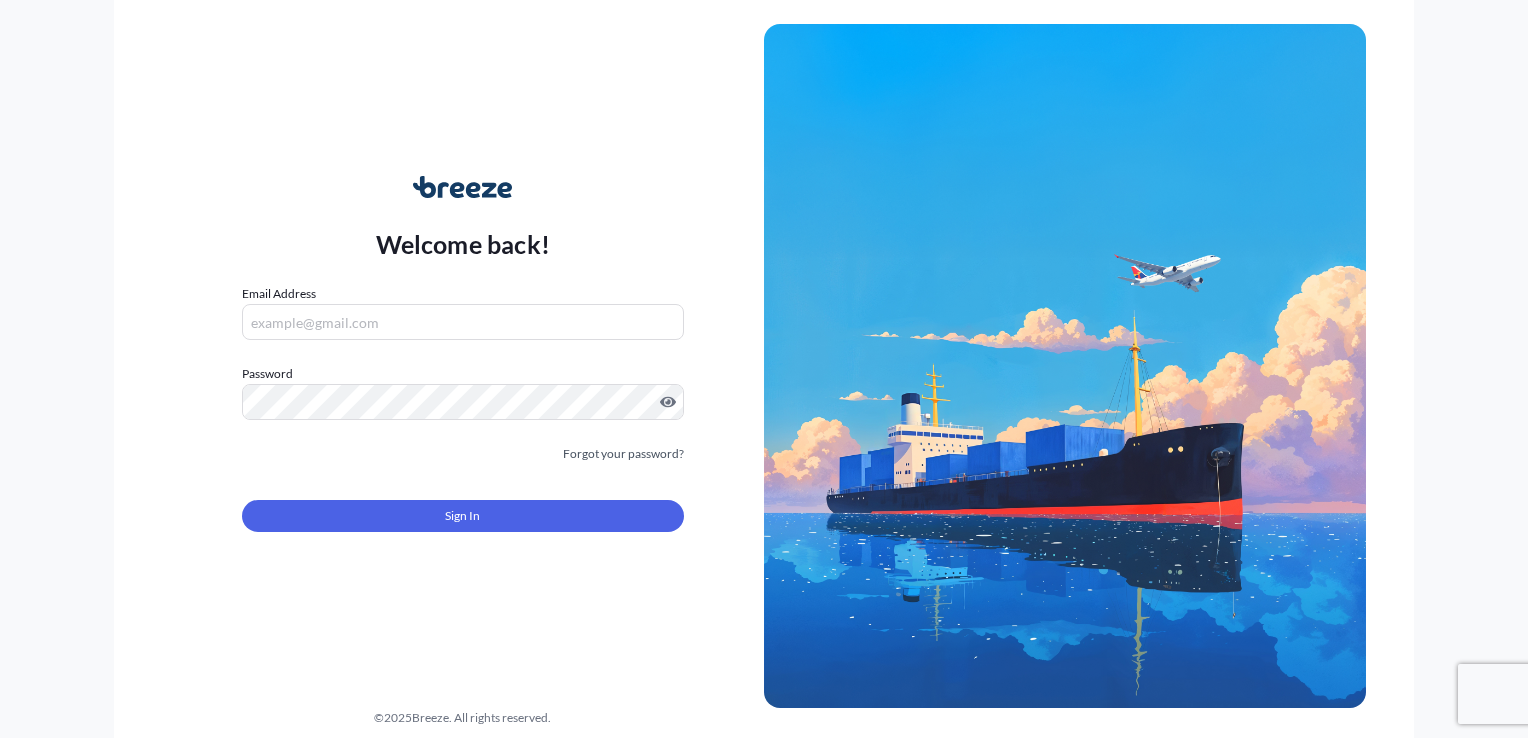 scroll, scrollTop: 0, scrollLeft: 0, axis: both 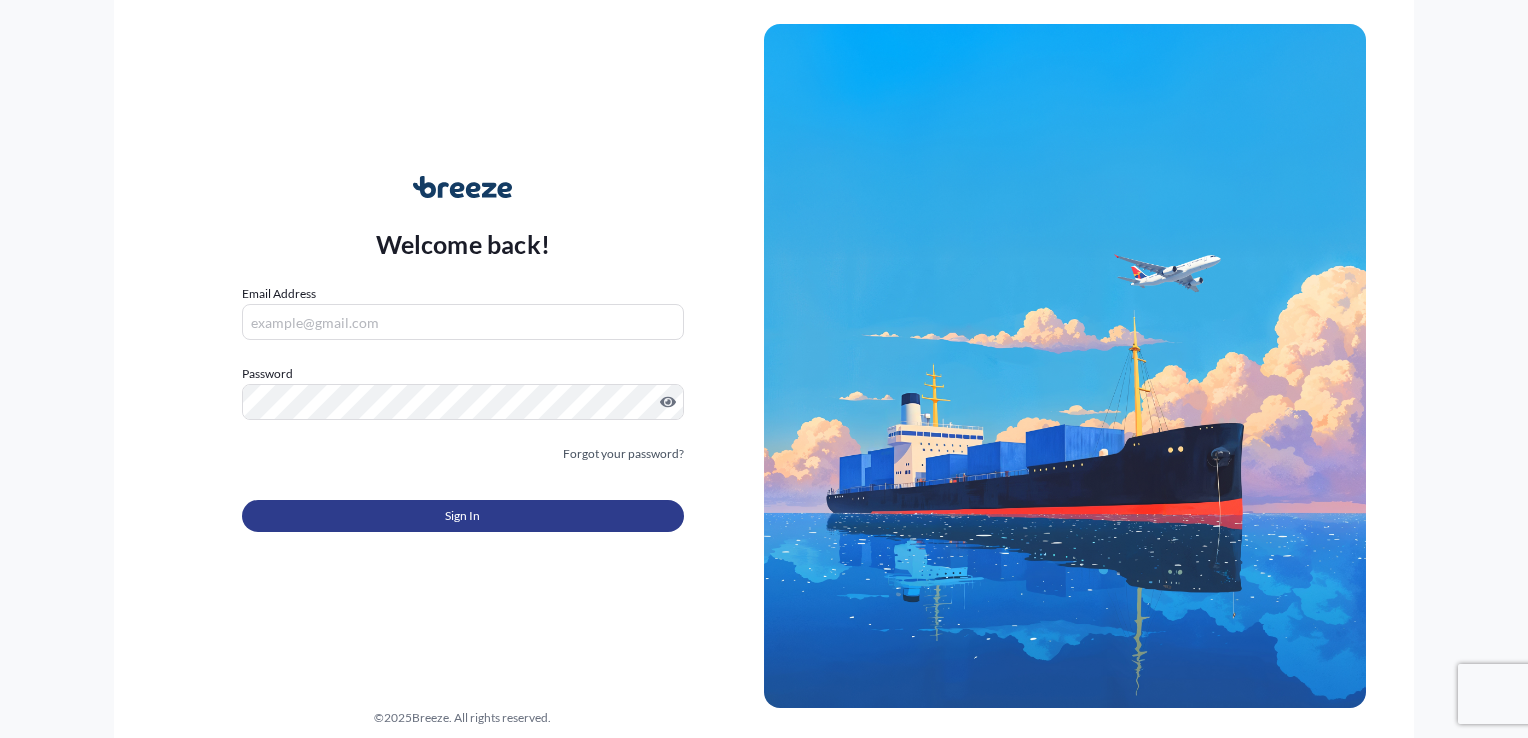 type on "[EMAIL]" 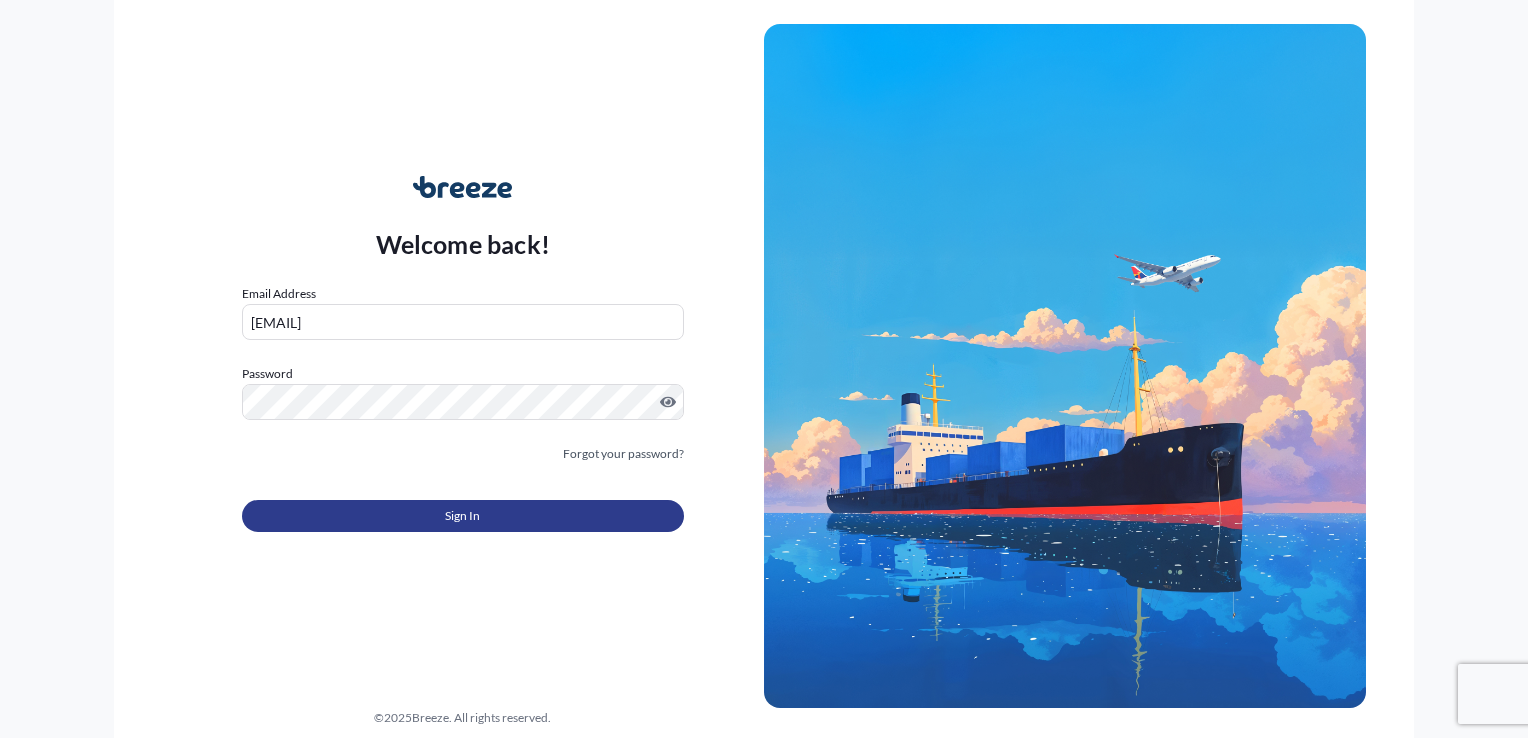 click on "Sign In" at bounding box center [463, 516] 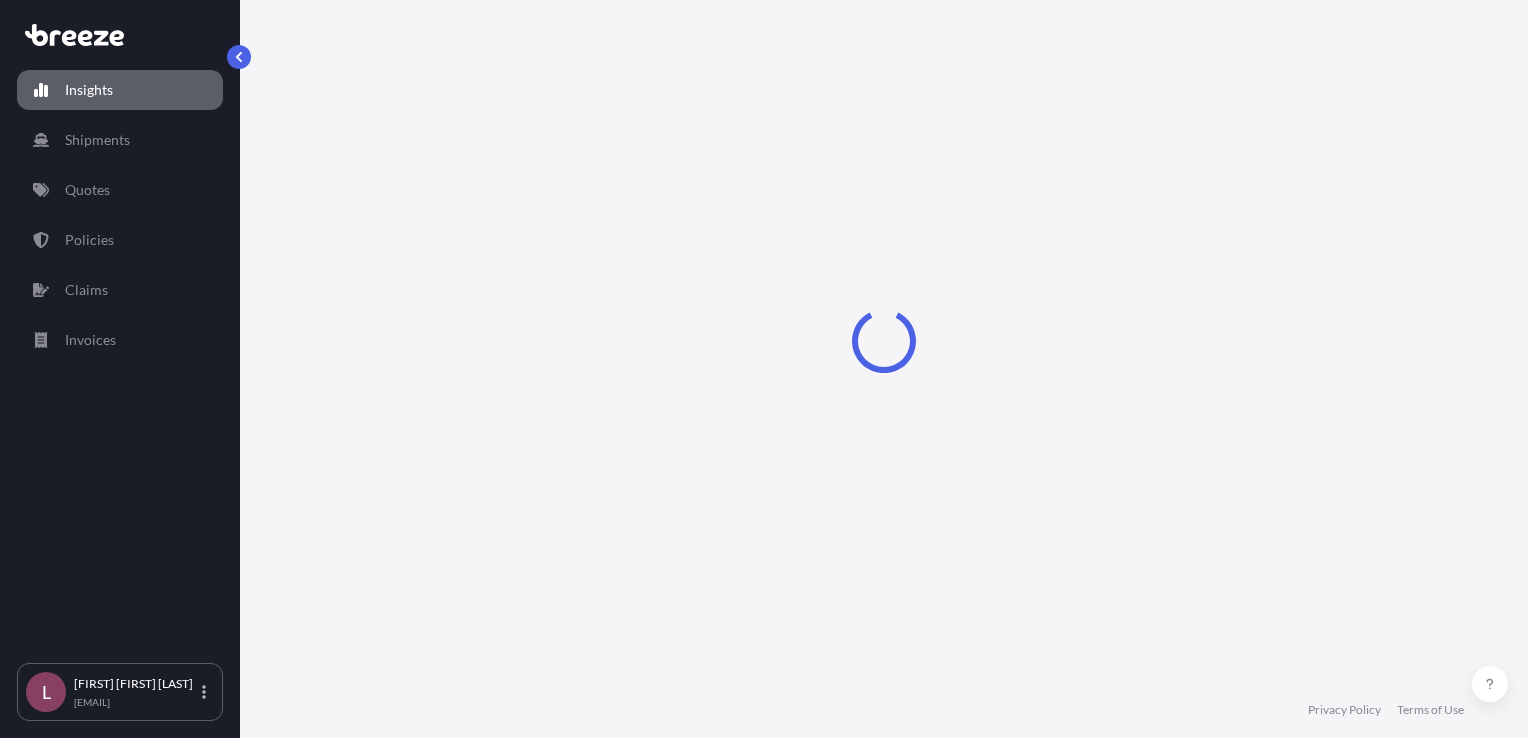 select on "2025" 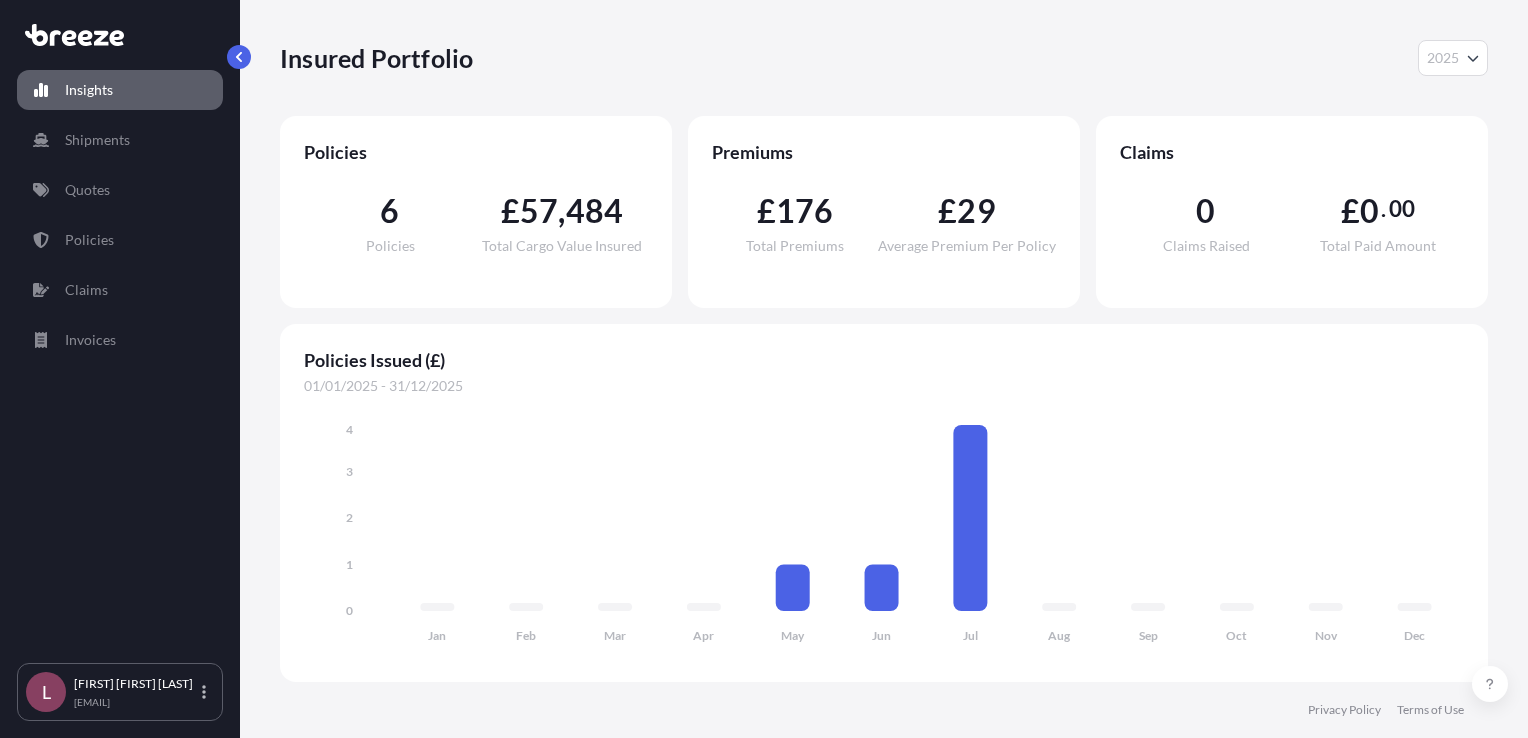 click on "Insights Shipments Quotes Policies Claims Invoices" at bounding box center (120, 357) 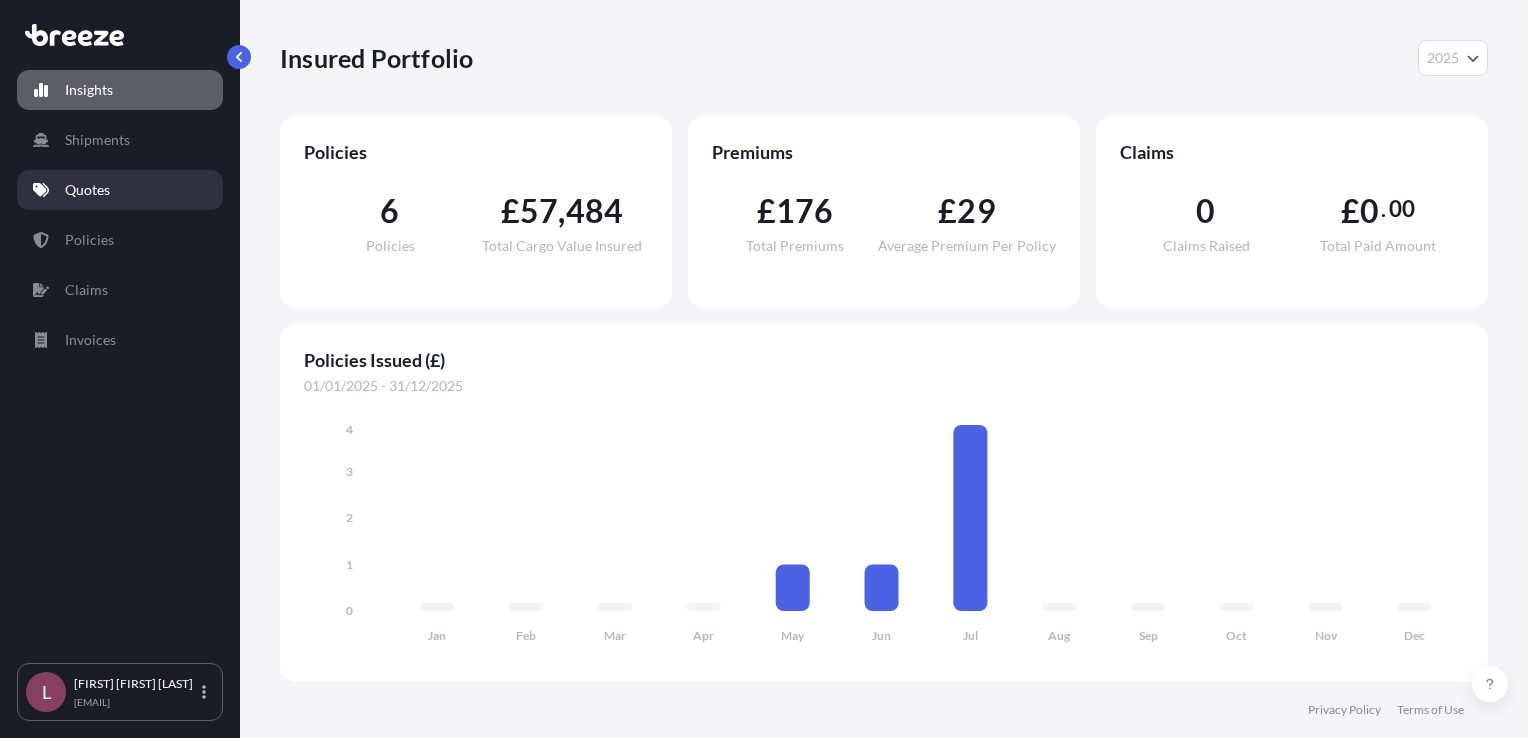 click on "Quotes" at bounding box center (87, 190) 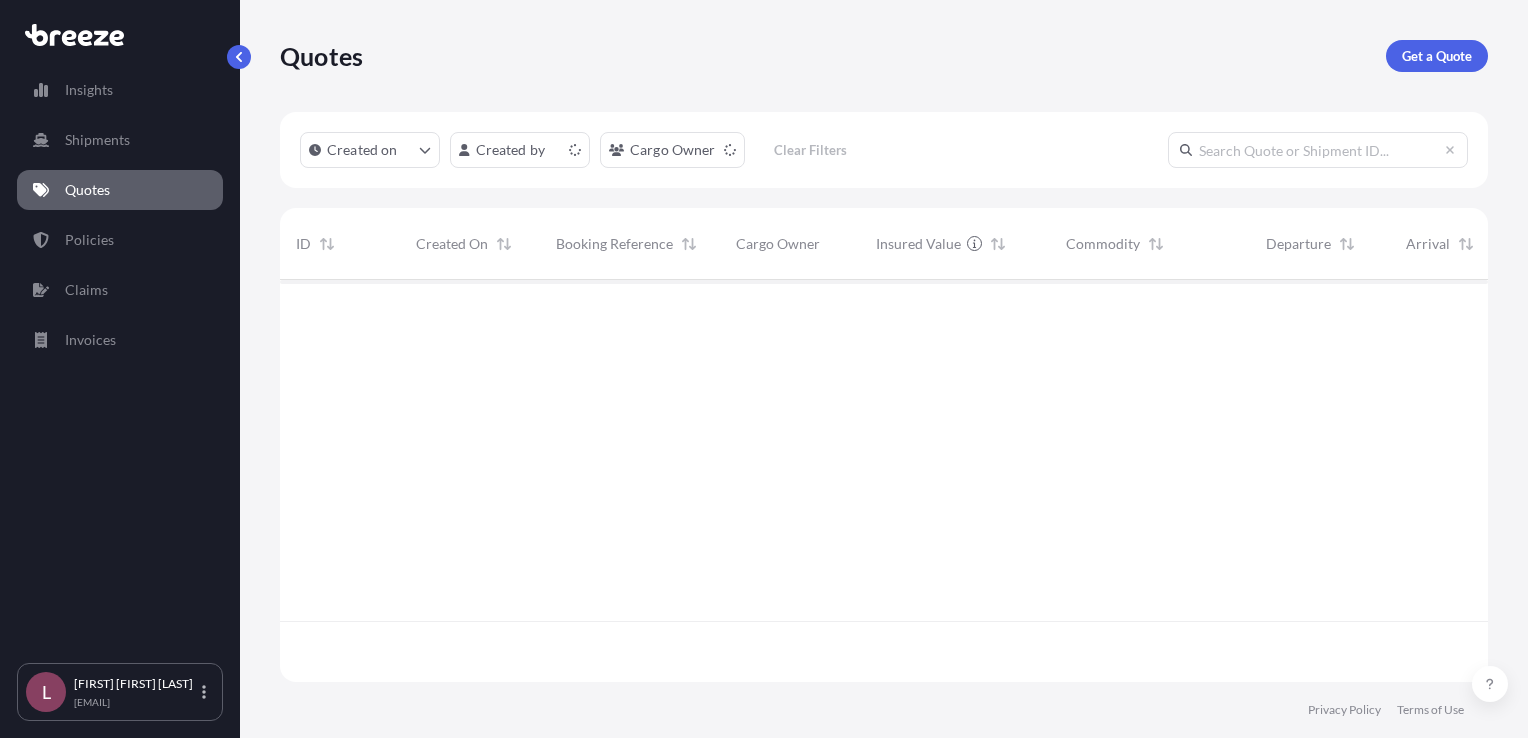 scroll, scrollTop: 16, scrollLeft: 16, axis: both 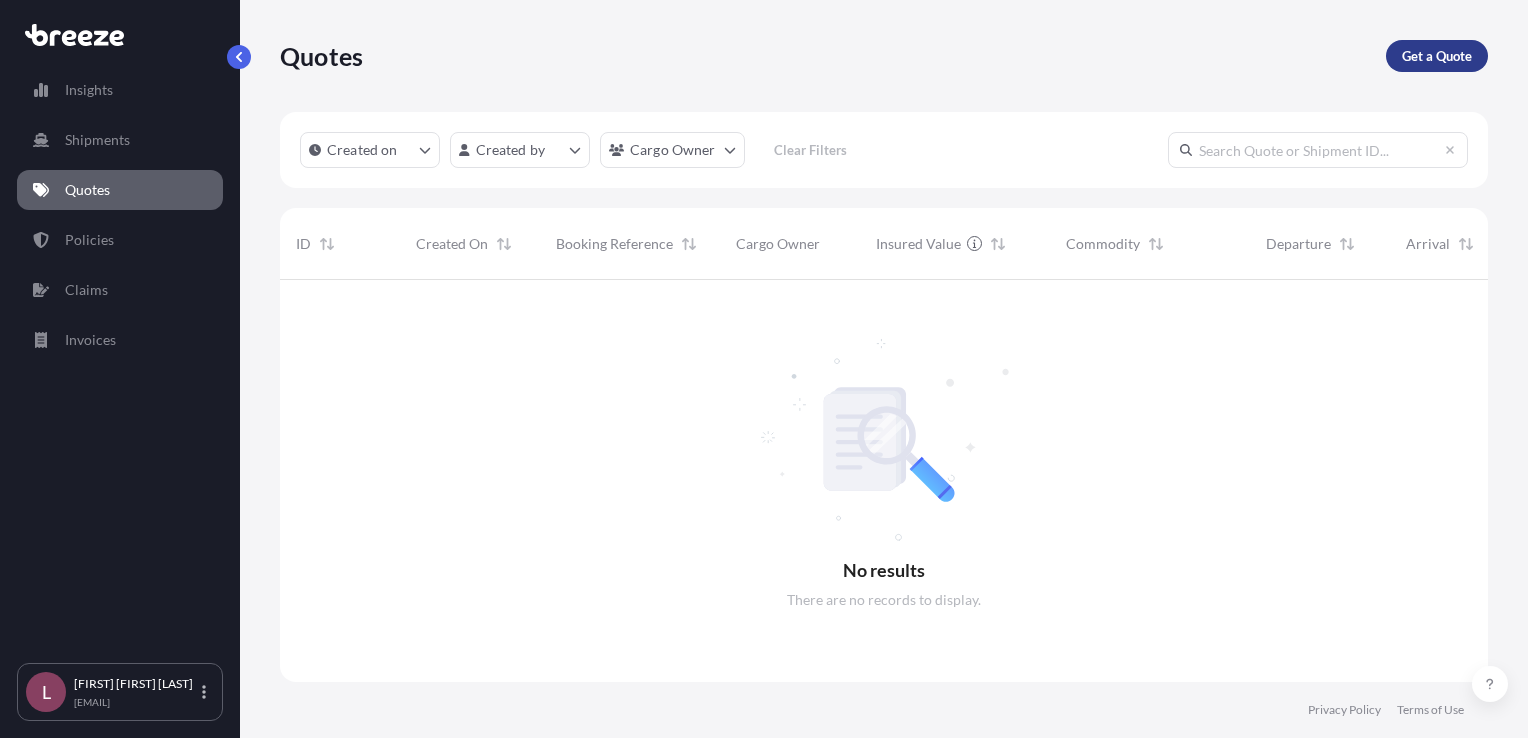 click on "Get a Quote" at bounding box center (1437, 56) 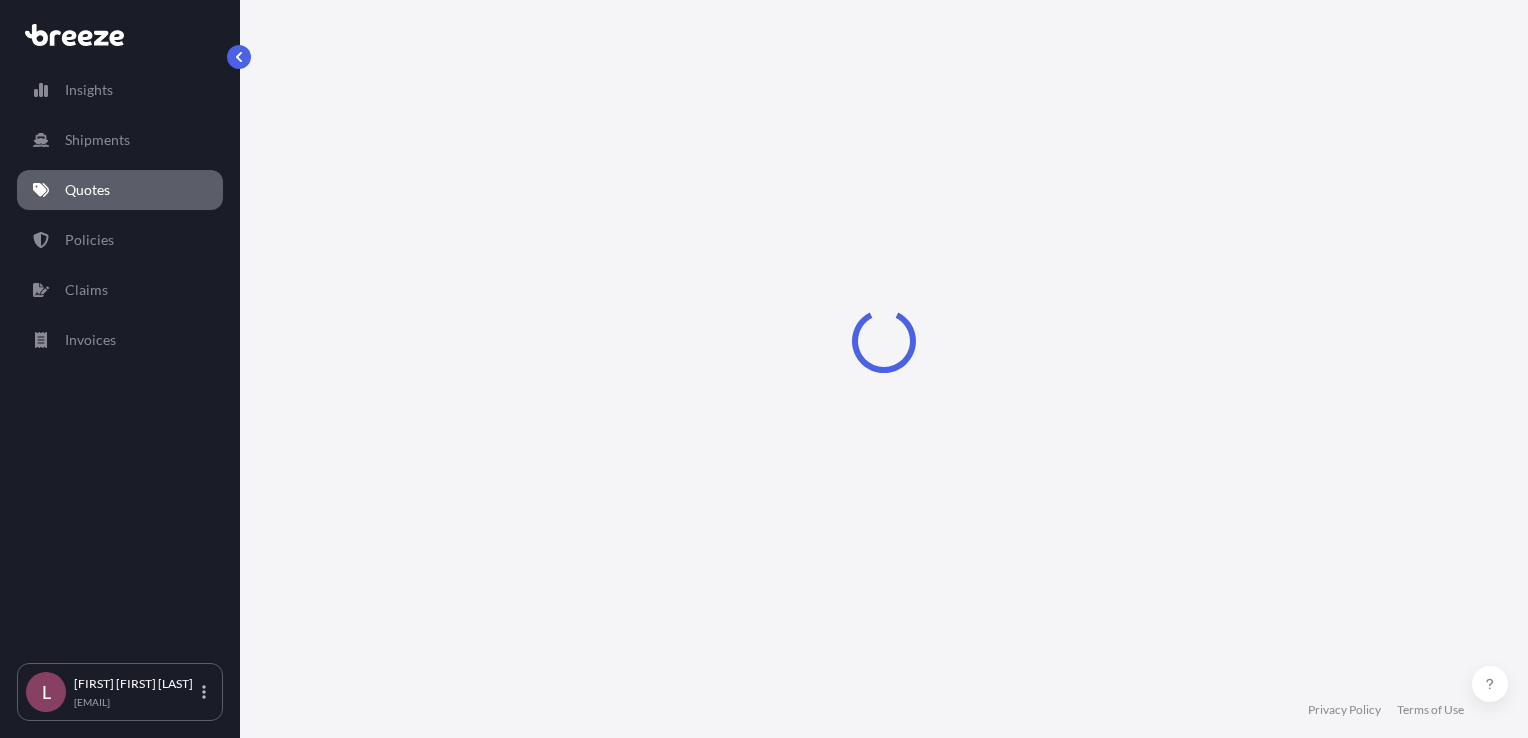 select on "Sea" 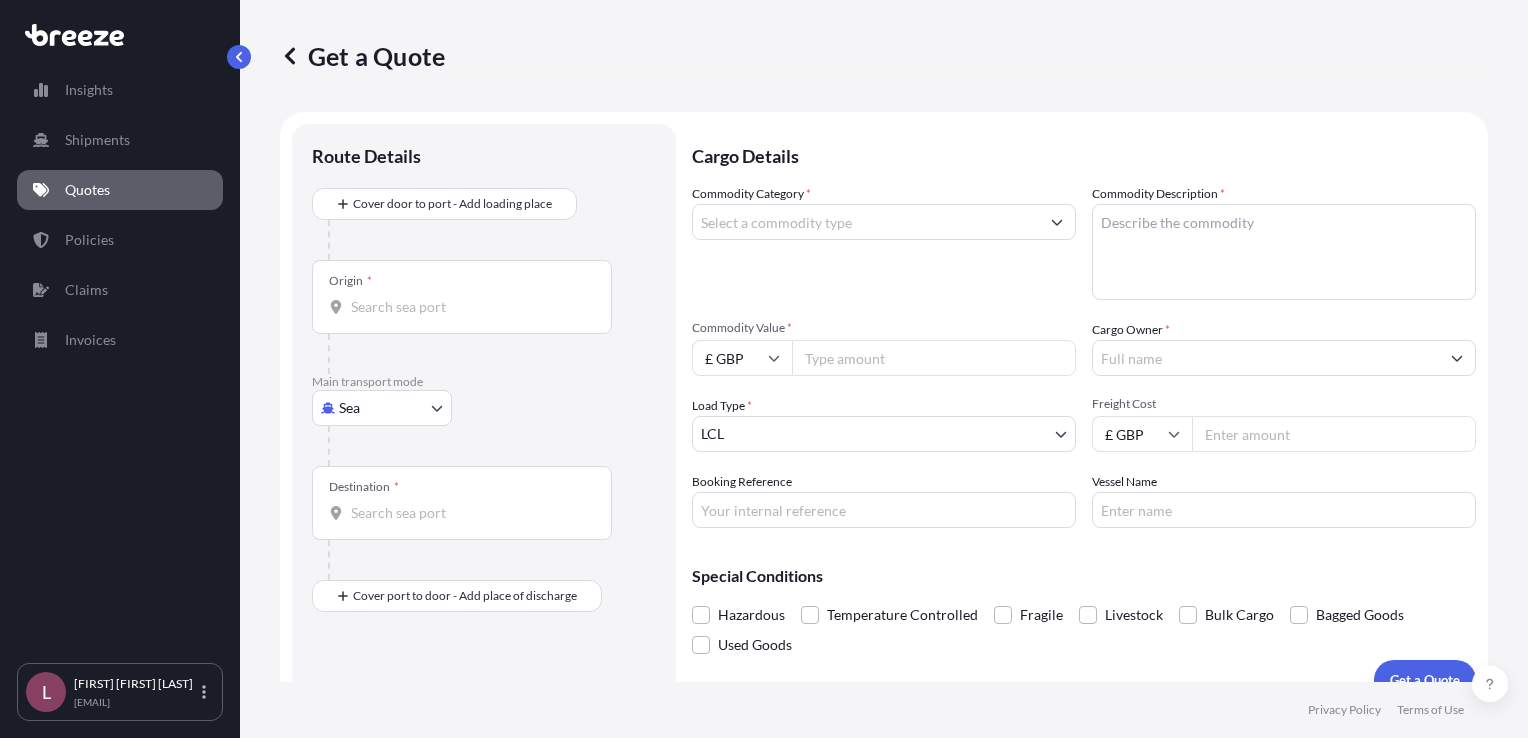scroll, scrollTop: 29, scrollLeft: 0, axis: vertical 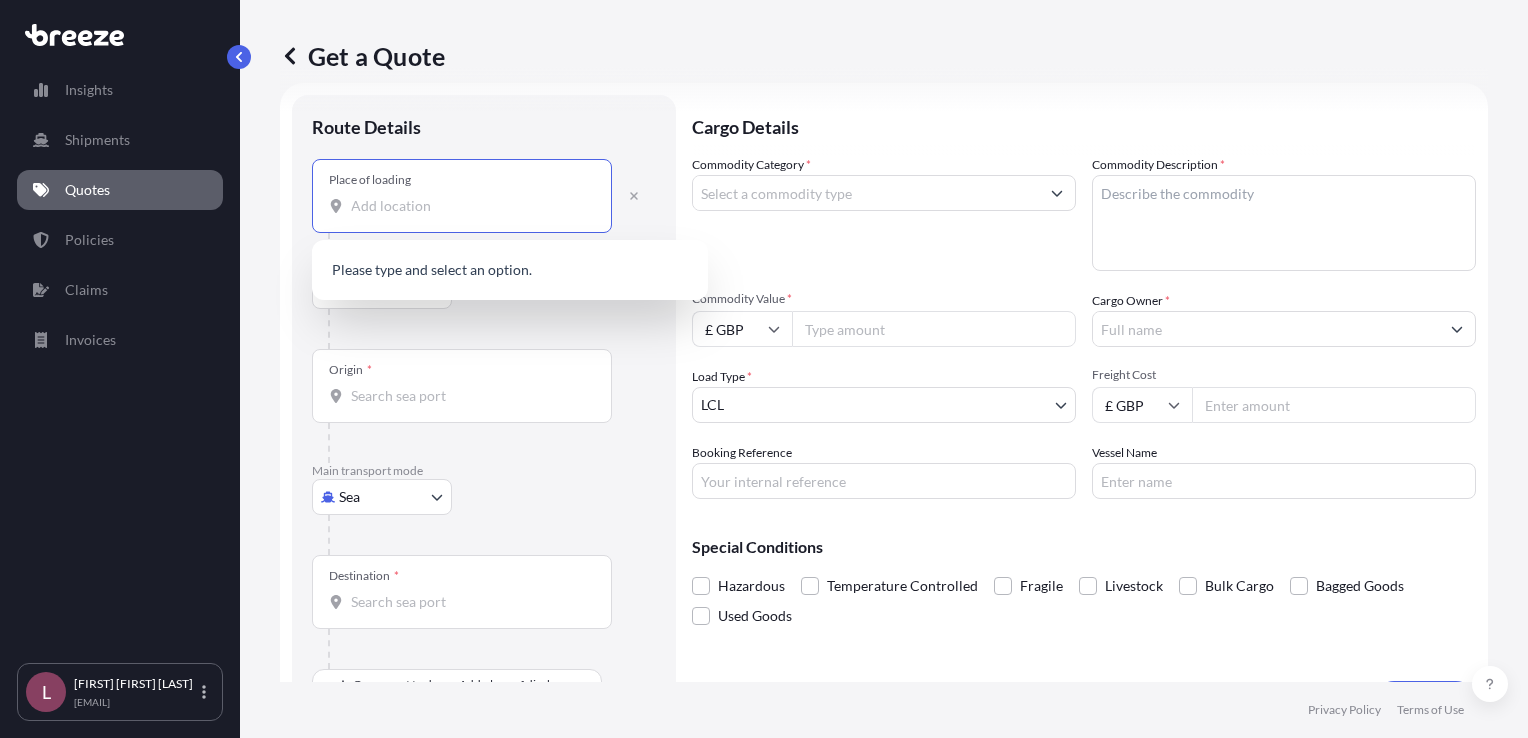 click on "Place of loading" at bounding box center [469, 206] 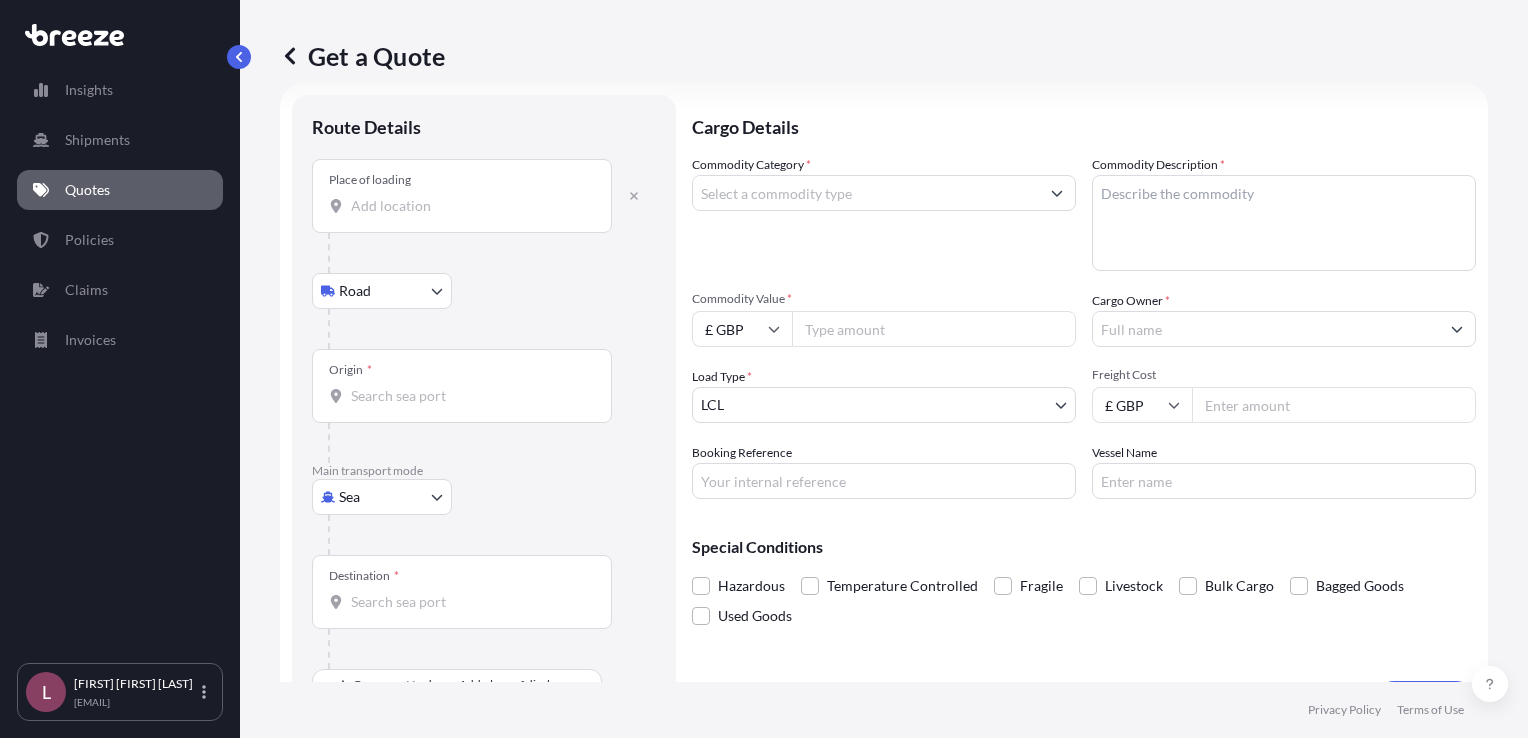 click on "Place of loading" at bounding box center [469, 206] 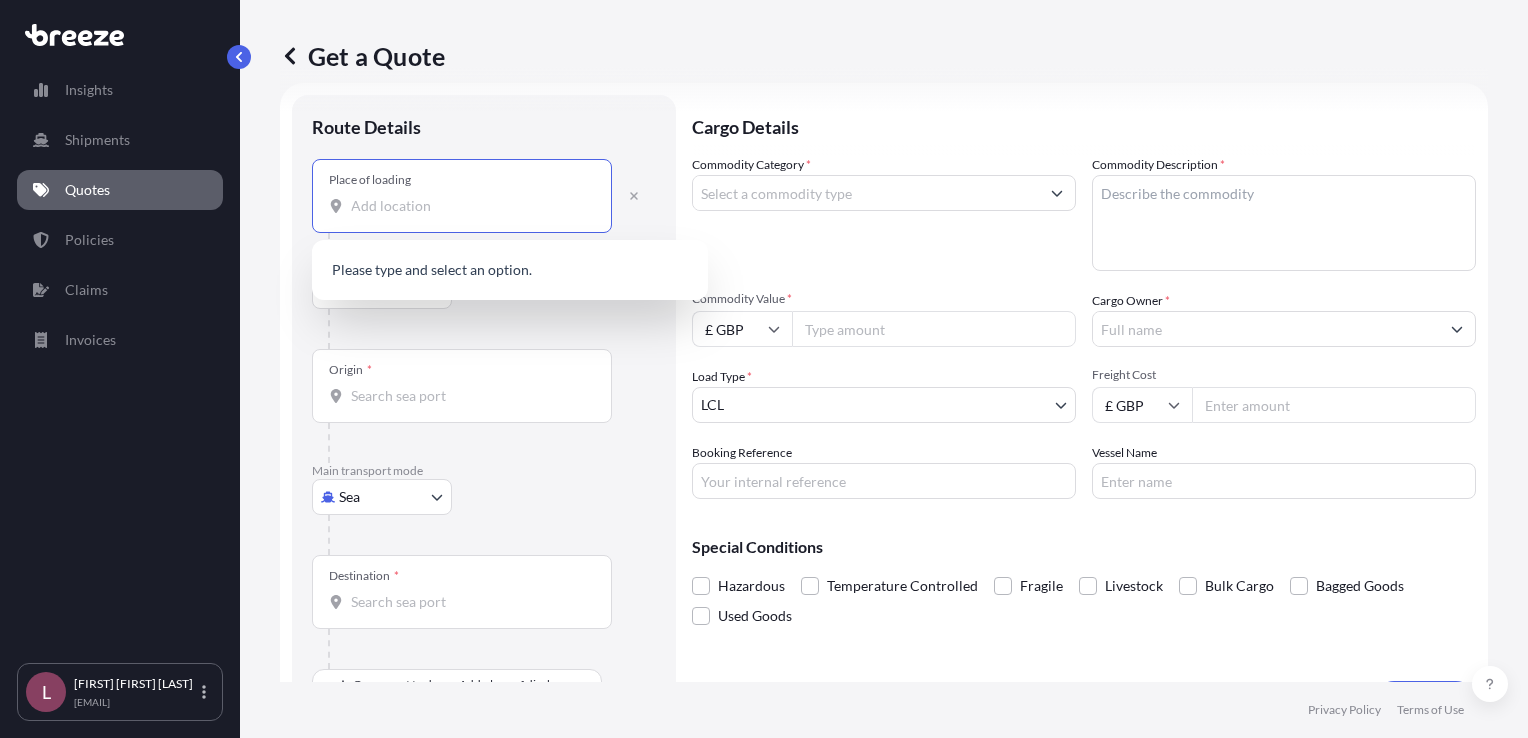 paste on "47228" 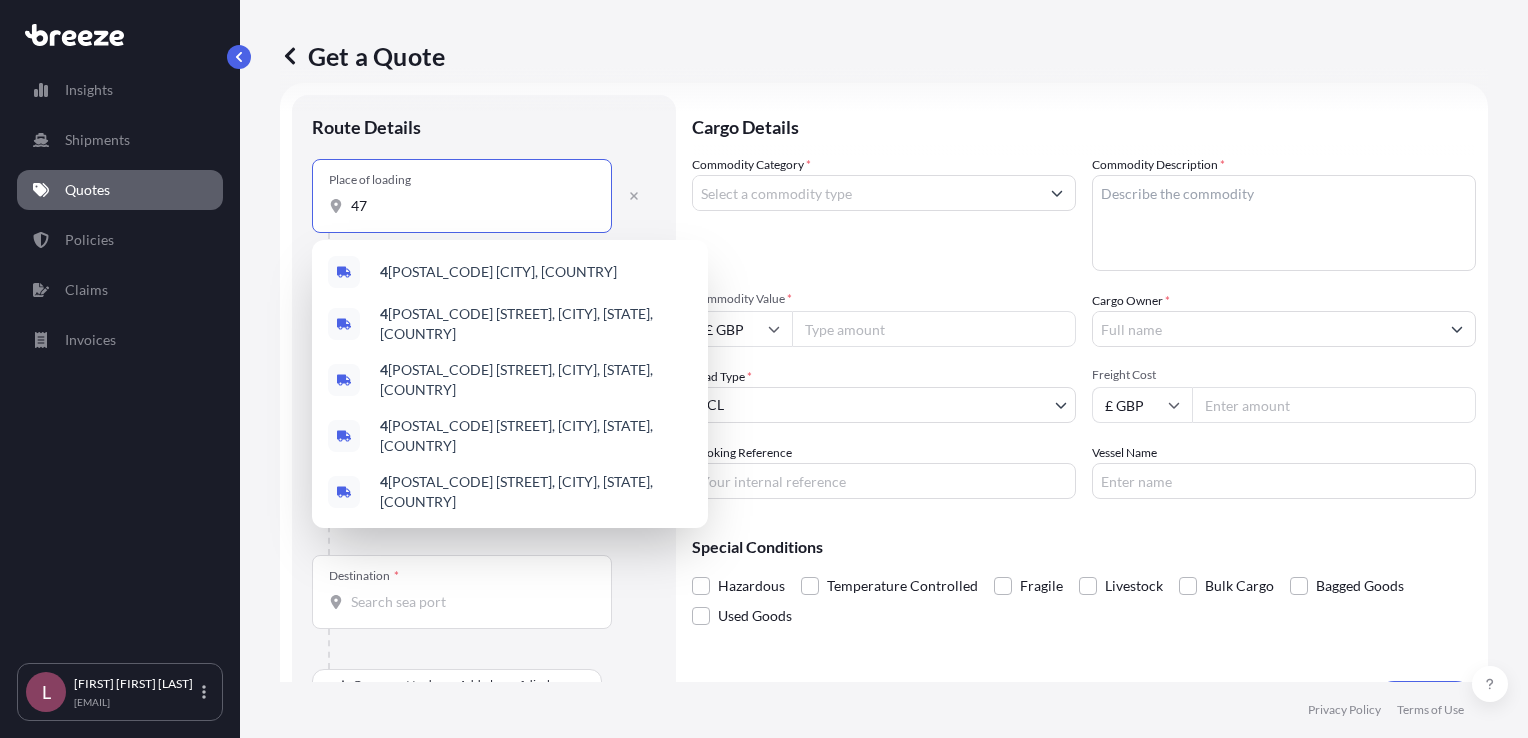 type on "4" 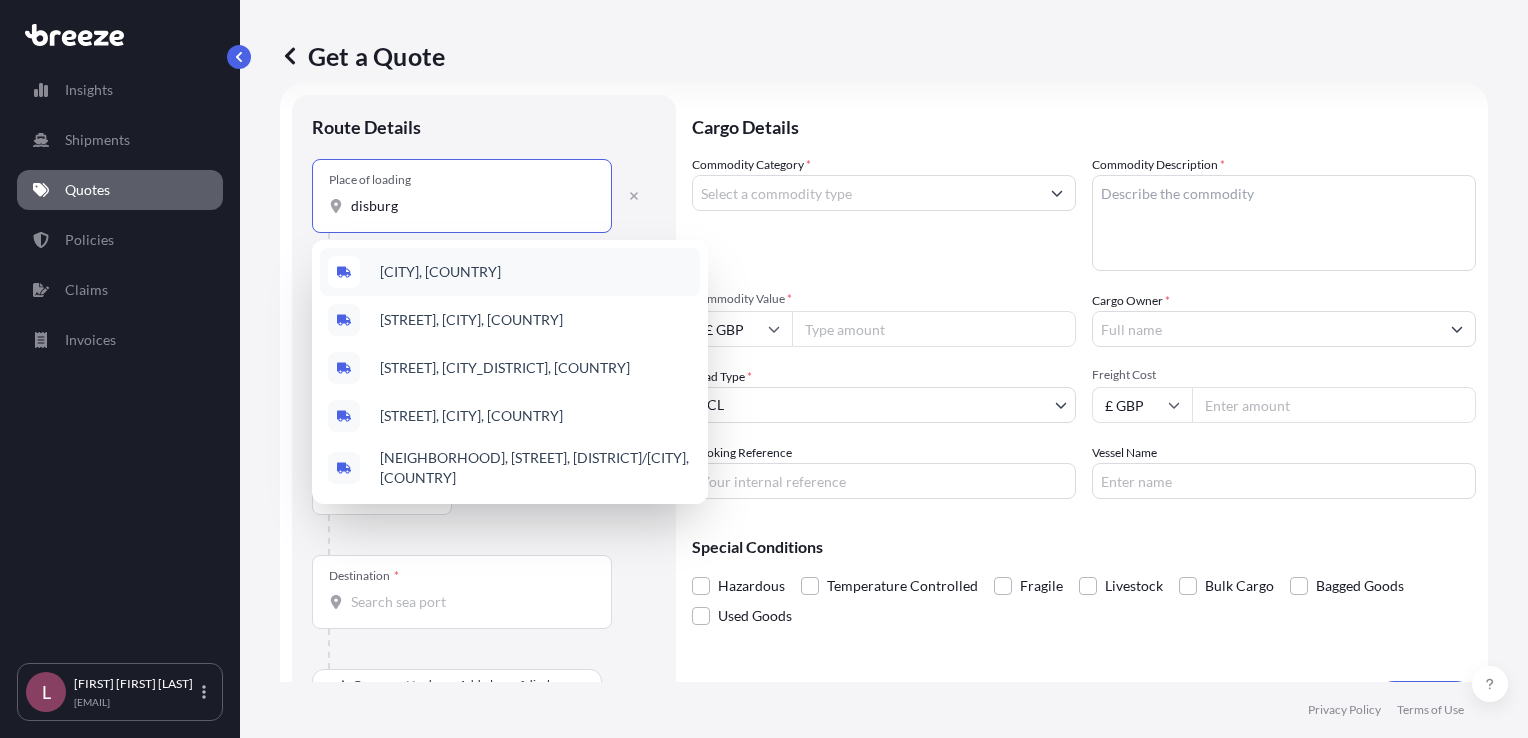 click on "[CITY], [COUNTRY]" at bounding box center (510, 272) 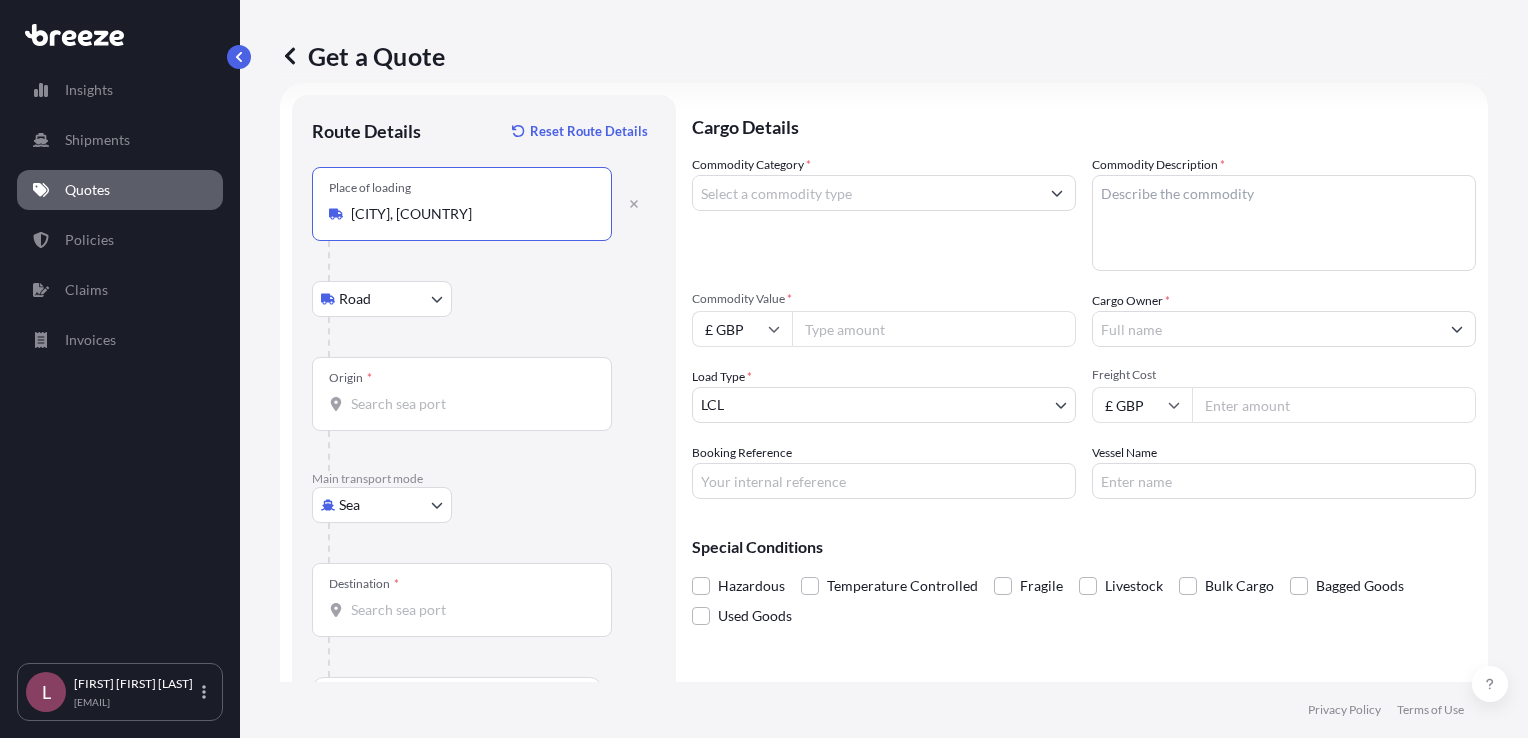 type on "[CITY], [COUNTRY]" 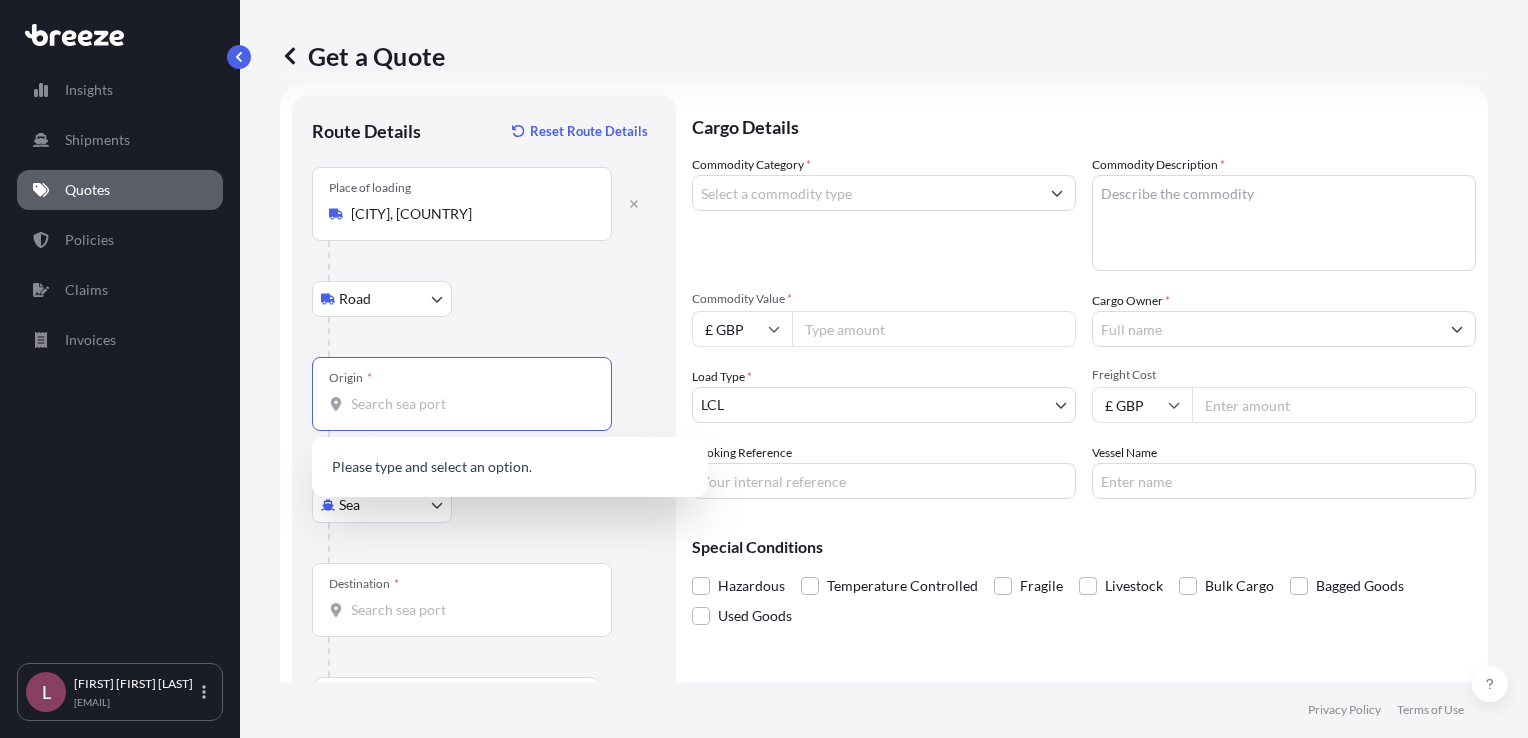click on "Origin *" at bounding box center (469, 404) 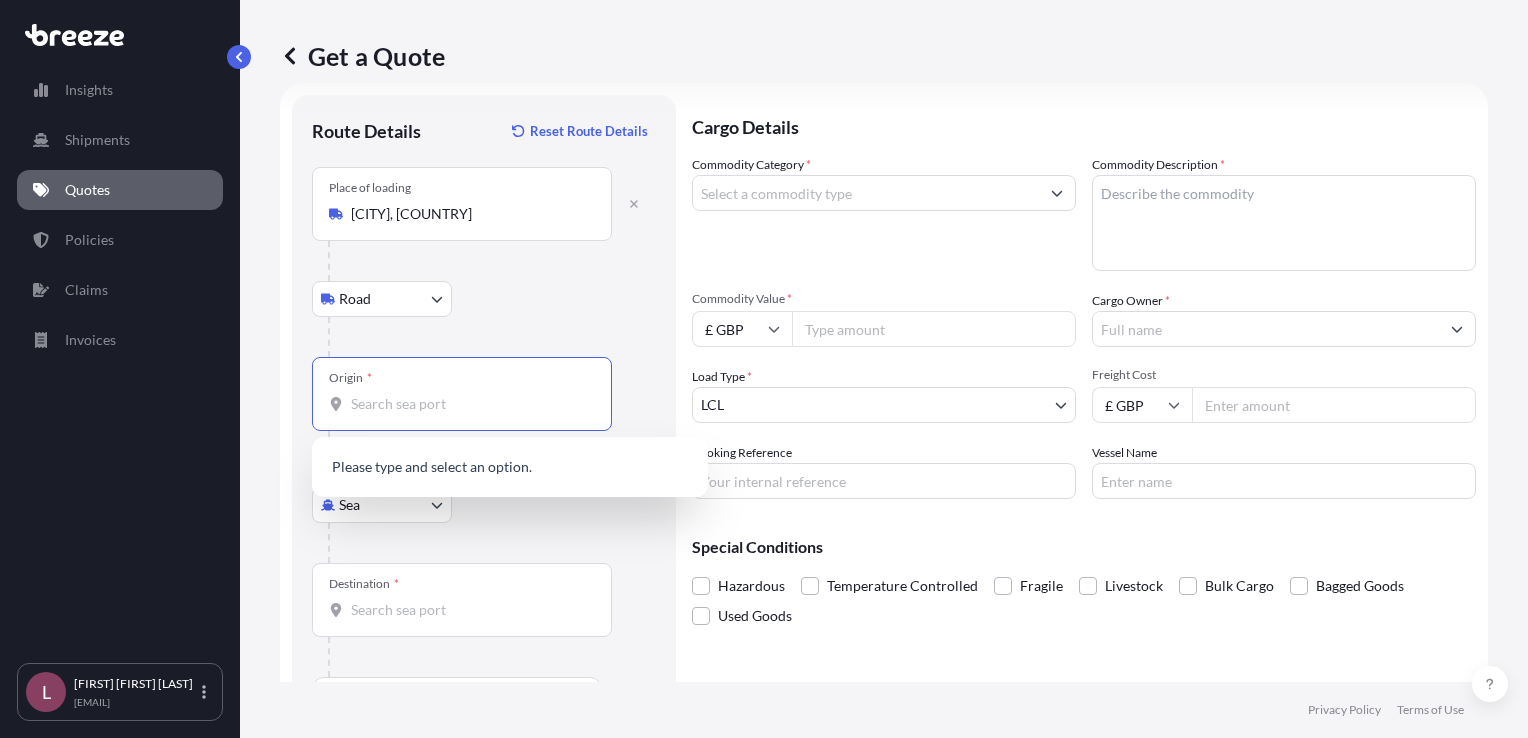 click at bounding box center [492, 337] 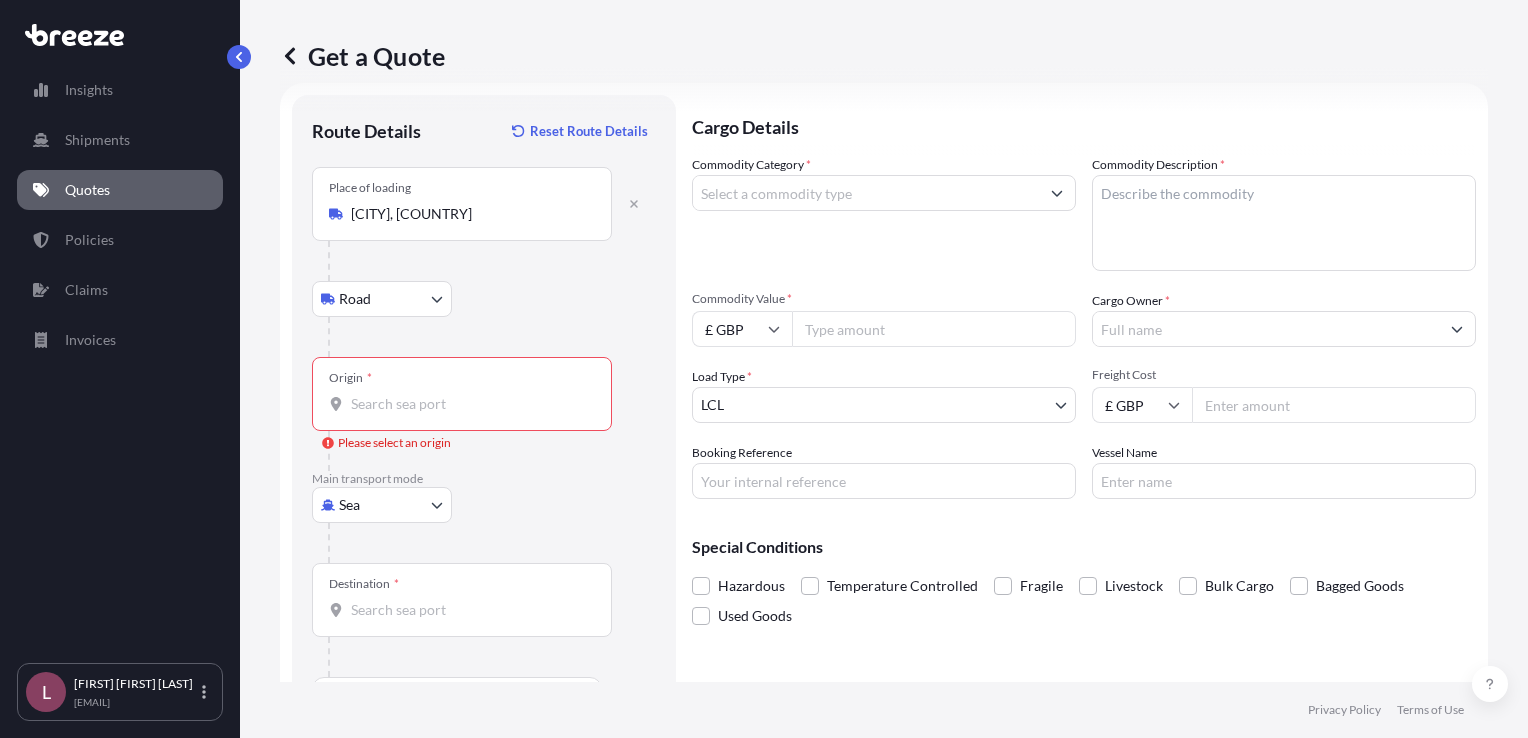 click on "0 options available.
Insights Shipments Quotes Policies Claims Invoices L [FIRST] [LAST] [EMAIL] Get a Quote Route Details Reset Route Details Place of loading [CITY], [COUNTRY] Road Road Rail Origin * Please select an origin Main transport mode Sea Sea Air Road Rail Destination * Cover port to door - Add place of discharge Road Road Rail Place of Discharge Cargo Details Commodity Category * Commodity Description * Commodity Value   * £ GBP Cargo Owner * Load Type * [CARGO_TYPE] [CARGO_TYPE] [CARGO_TYPE] [CARGO_TYPE] Freight Cost   £ GBP Booking Reference Vessel Name Special Conditions Hazardous Temperature Controlled Fragile Livestock Bulk Cargo Bagged Goods Used Goods Get a Quote Privacy Policy Terms of Use
0" at bounding box center [764, 369] 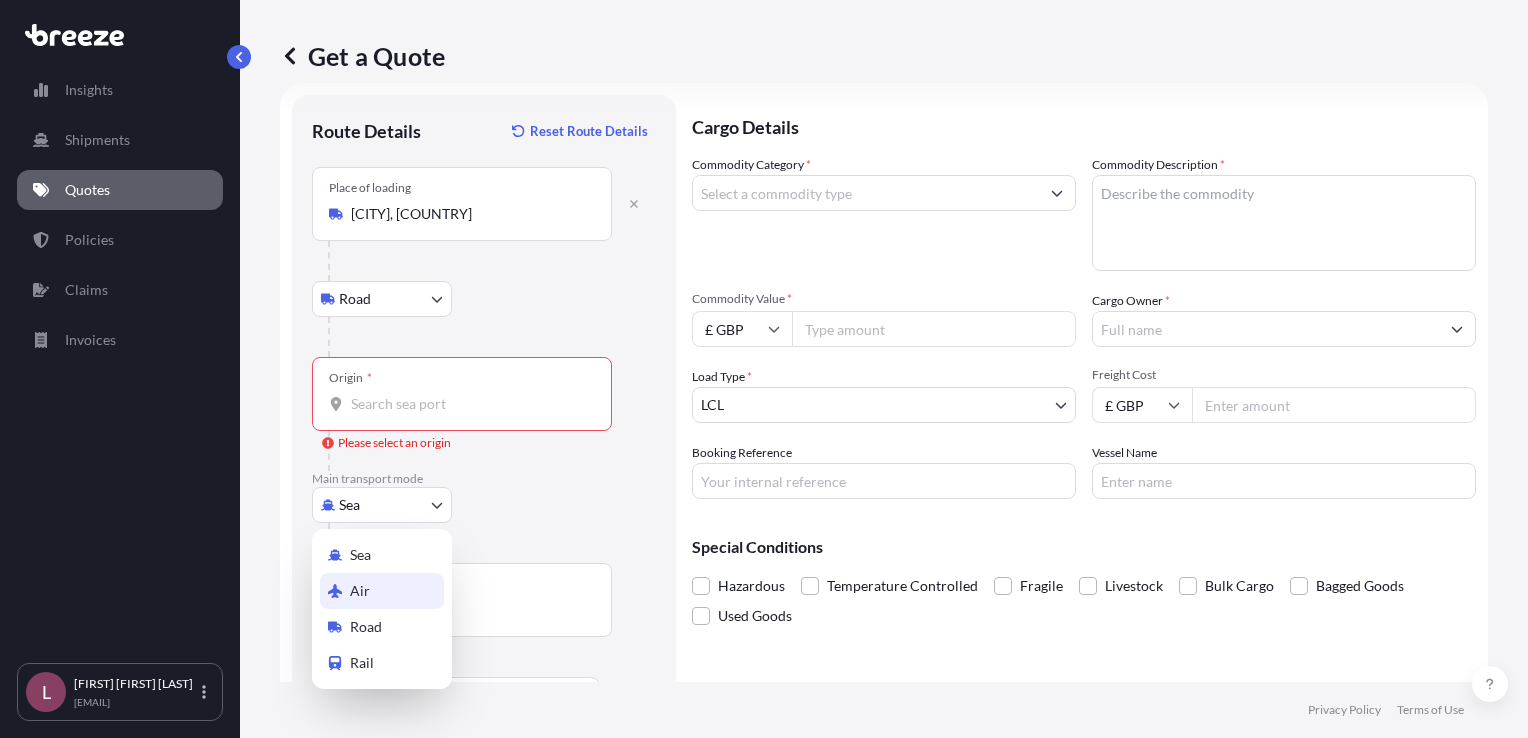 click on "Air" at bounding box center (382, 591) 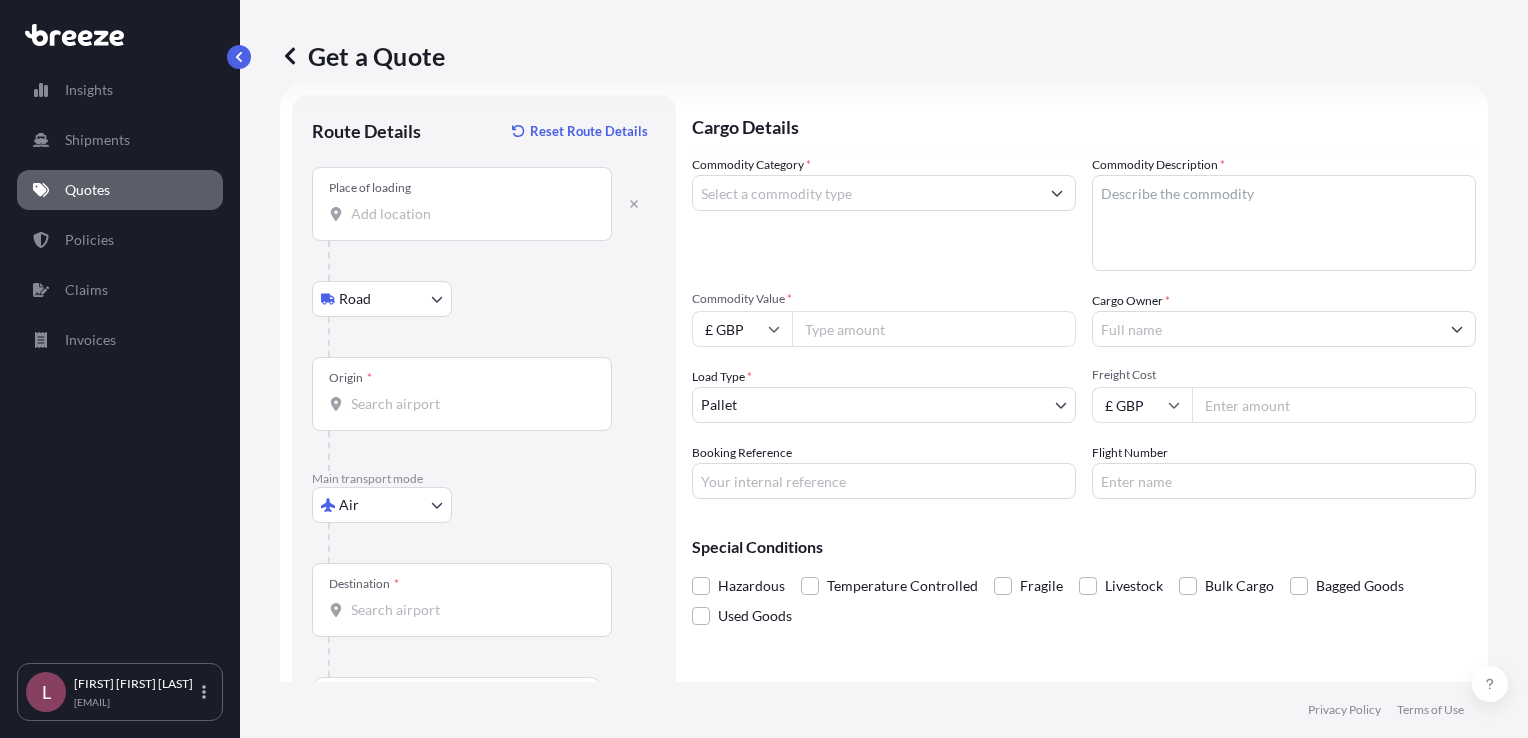 click at bounding box center (492, 543) 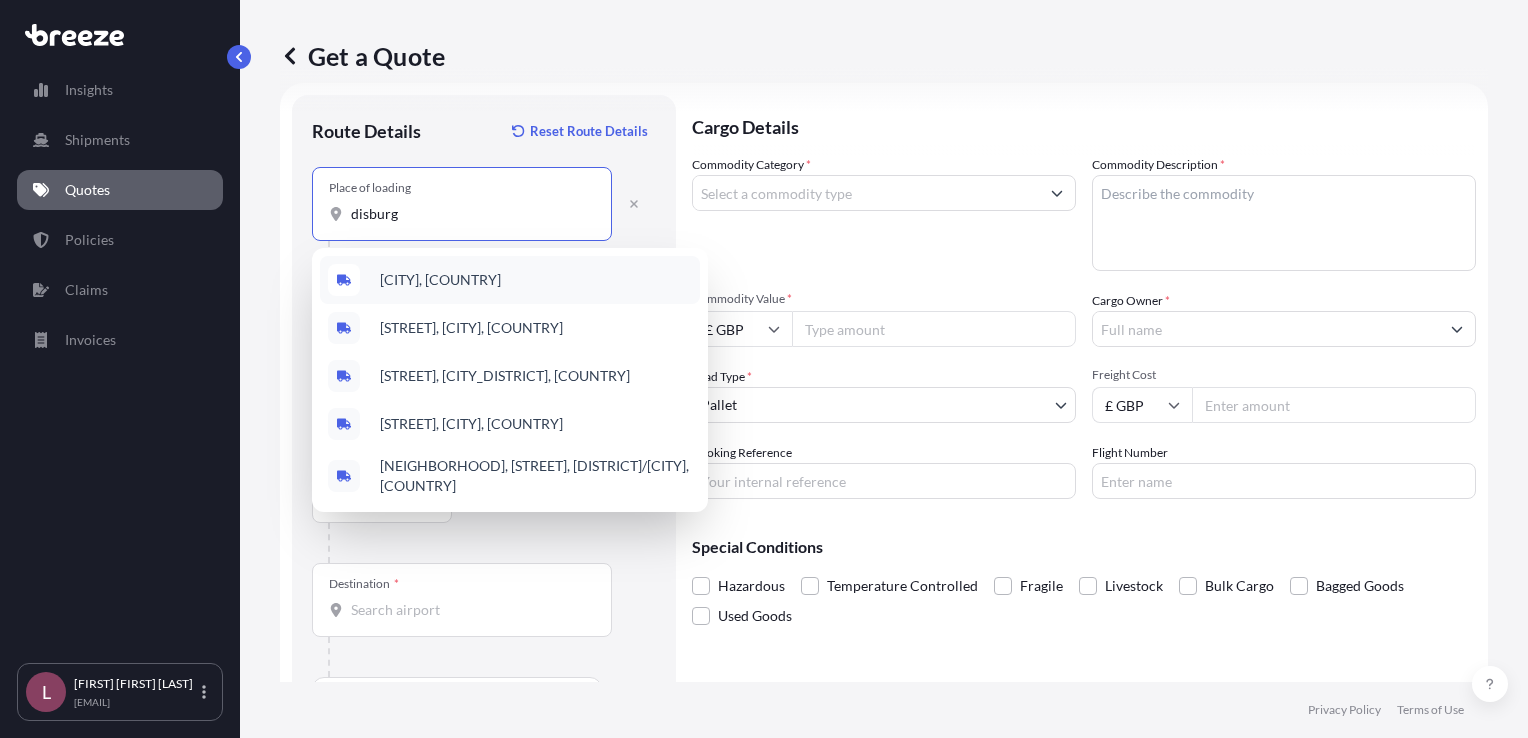 click on "[CITY], [COUNTRY]" at bounding box center [440, 280] 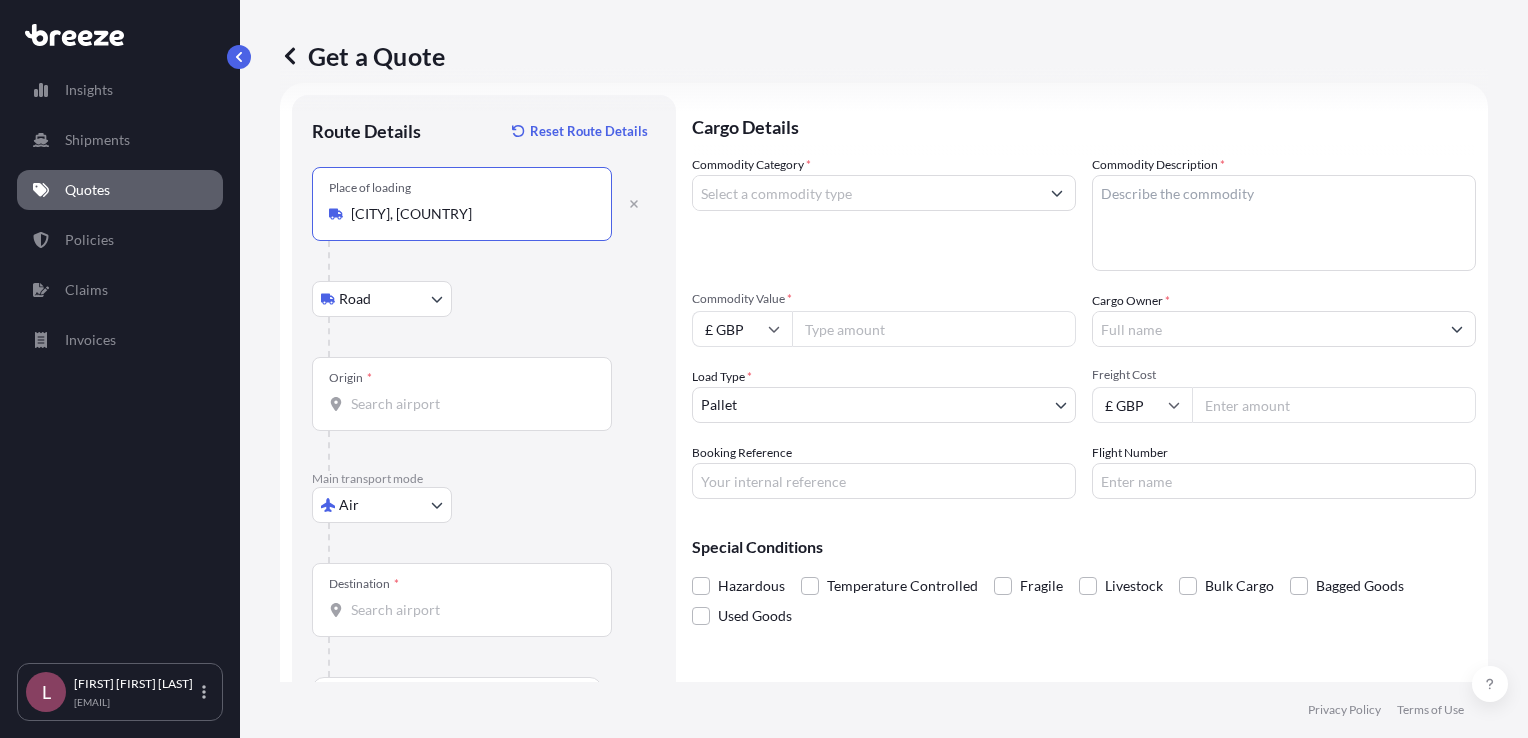 type on "[CITY], [COUNTRY]" 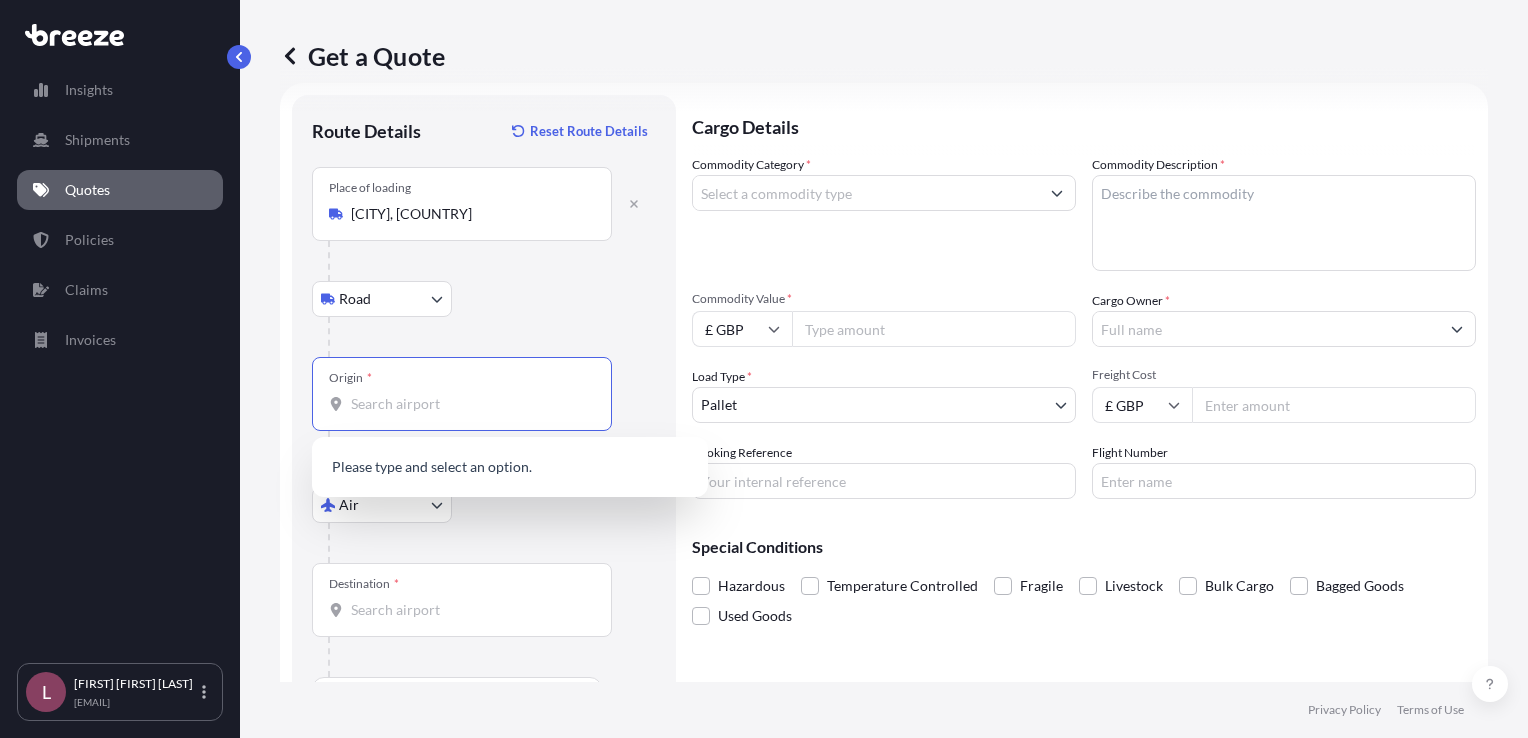 paste on "[AIRPORT_NAME]" 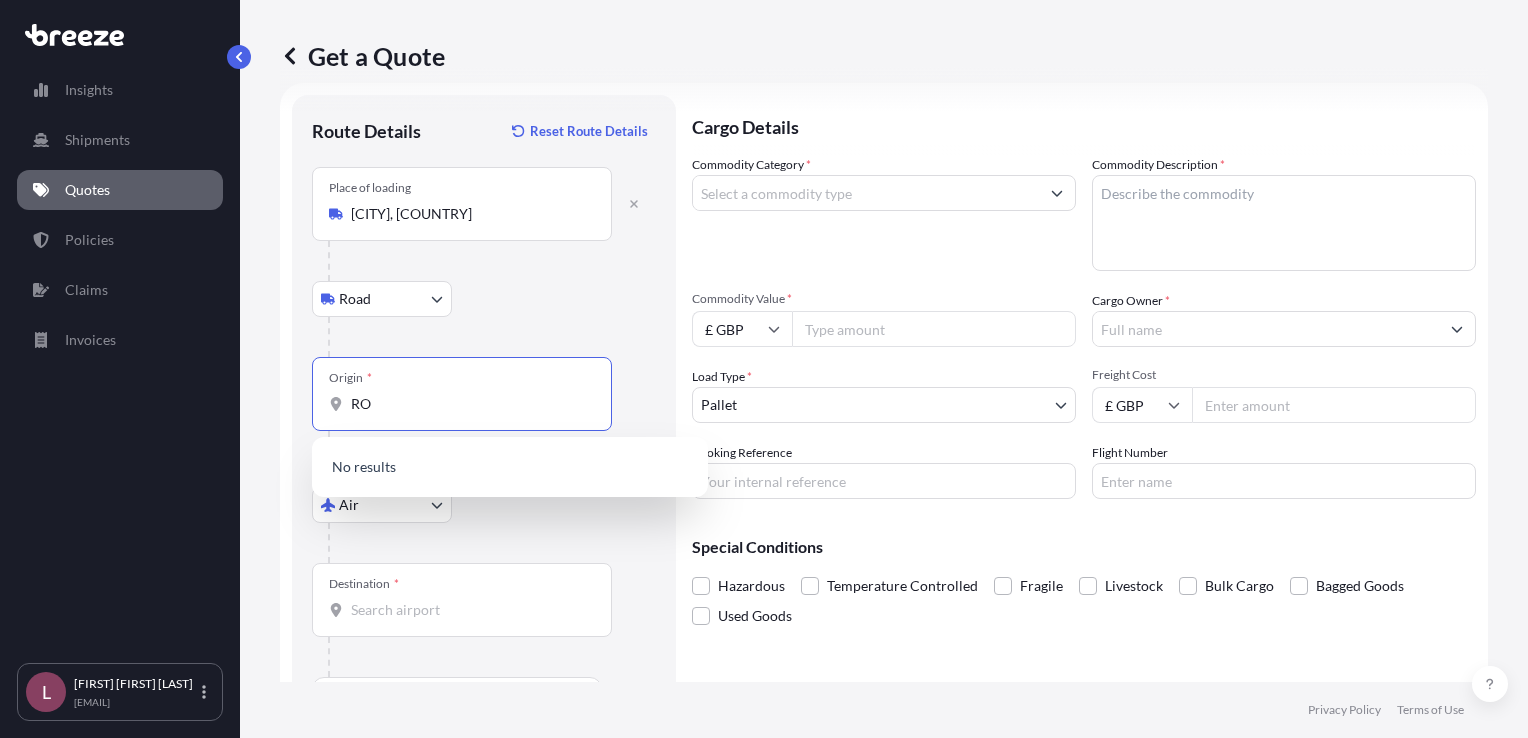 type on "R" 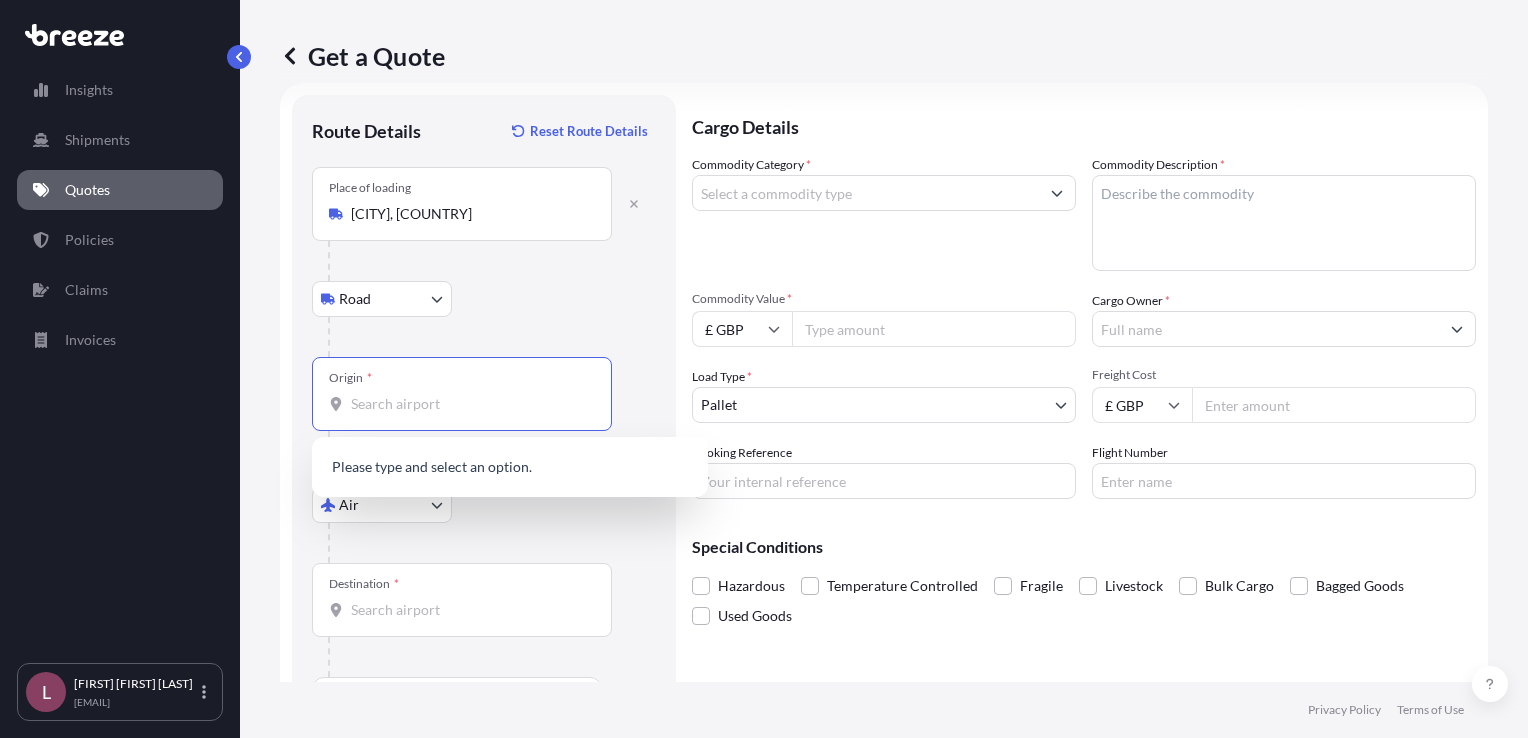 paste on "[AIRPORT_NAME]" 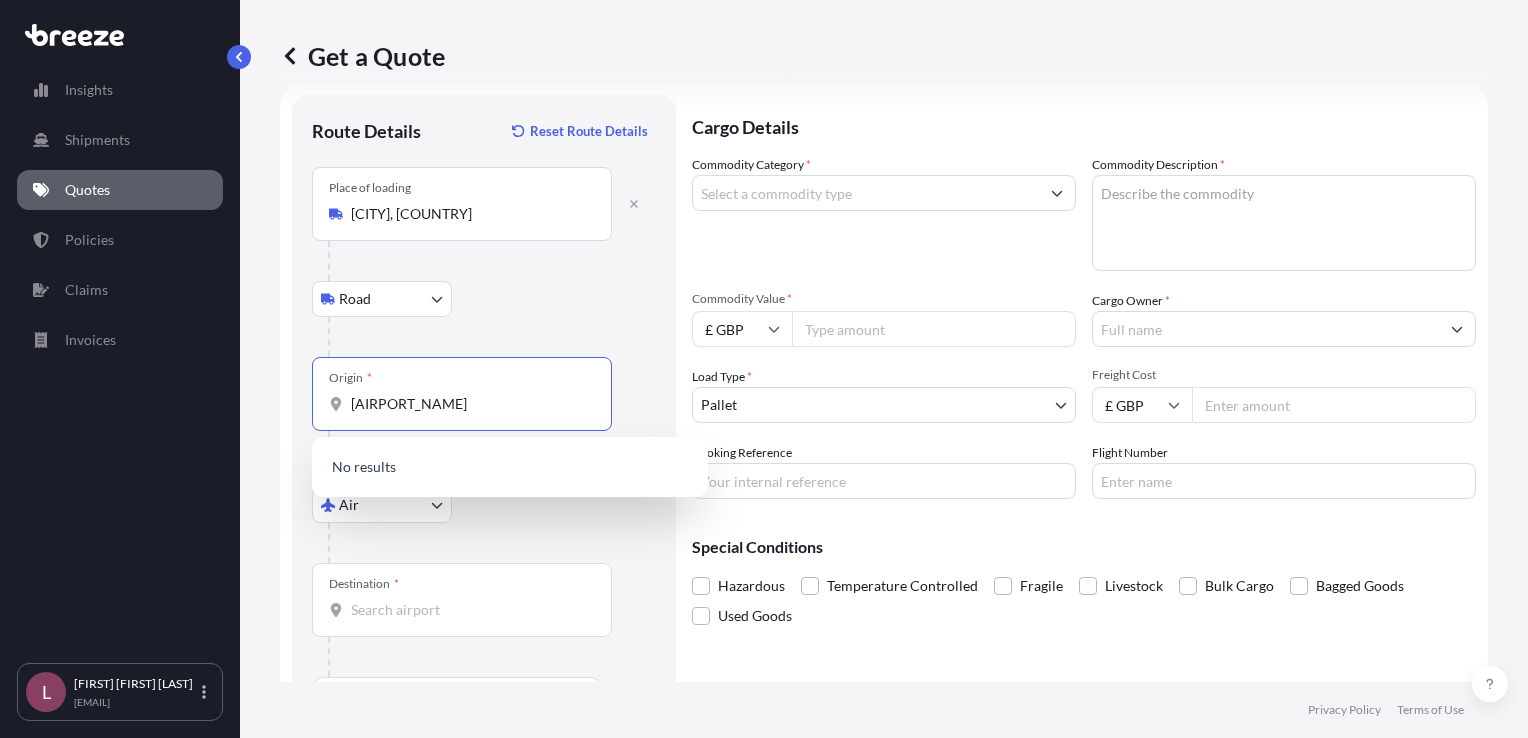 drag, startPoint x: 561, startPoint y: 406, endPoint x: 239, endPoint y: 394, distance: 322.2235 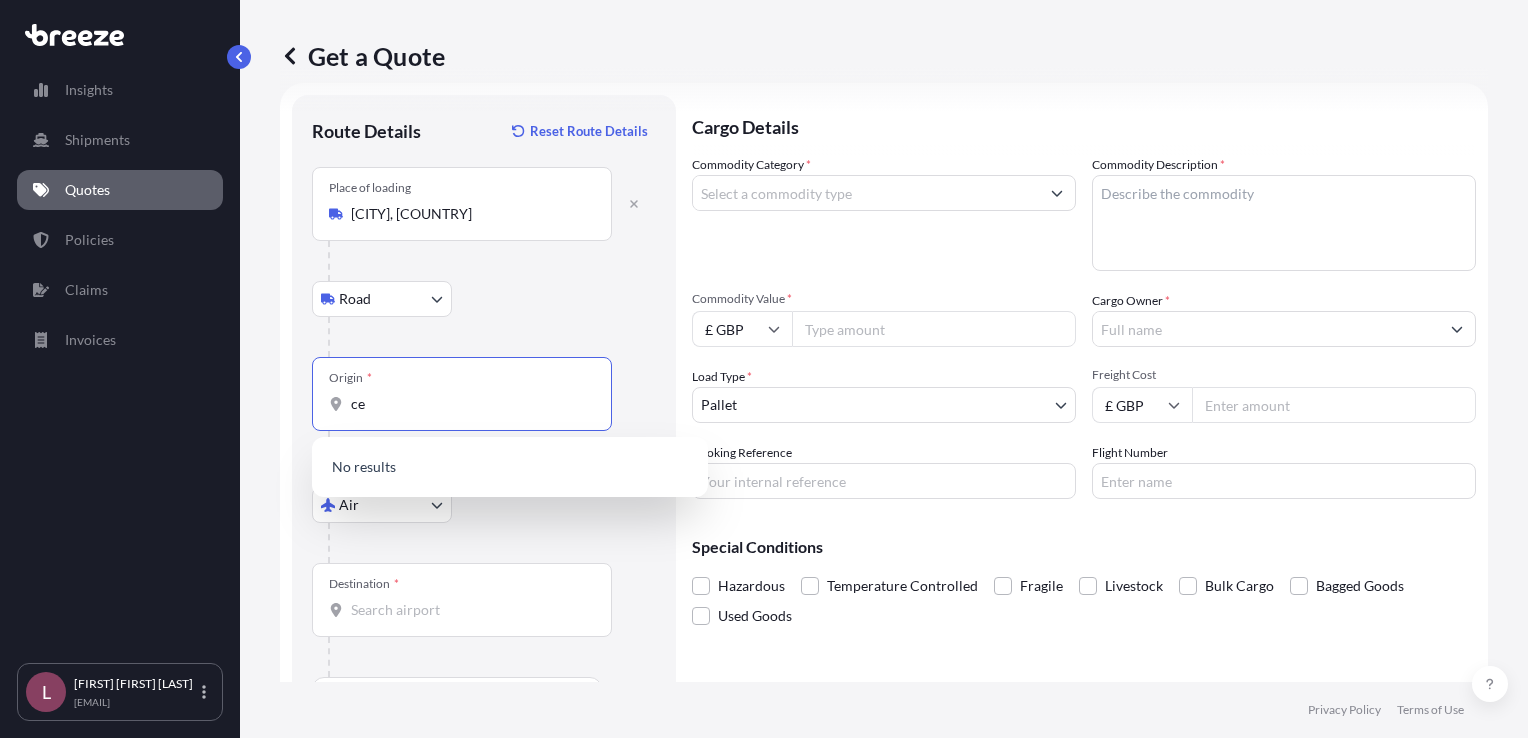 type on "c" 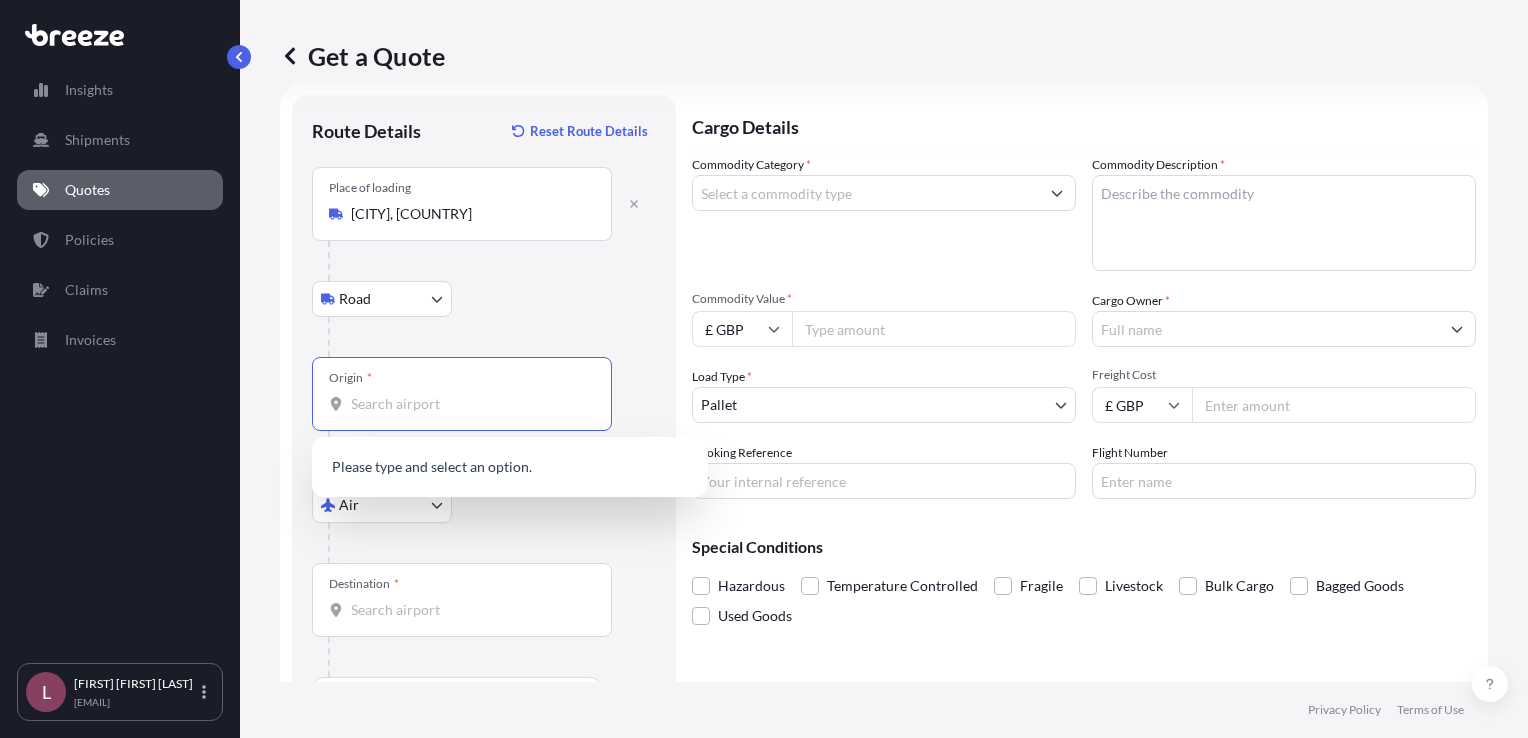 paste on "Paris Charles de Gaulle Airport" 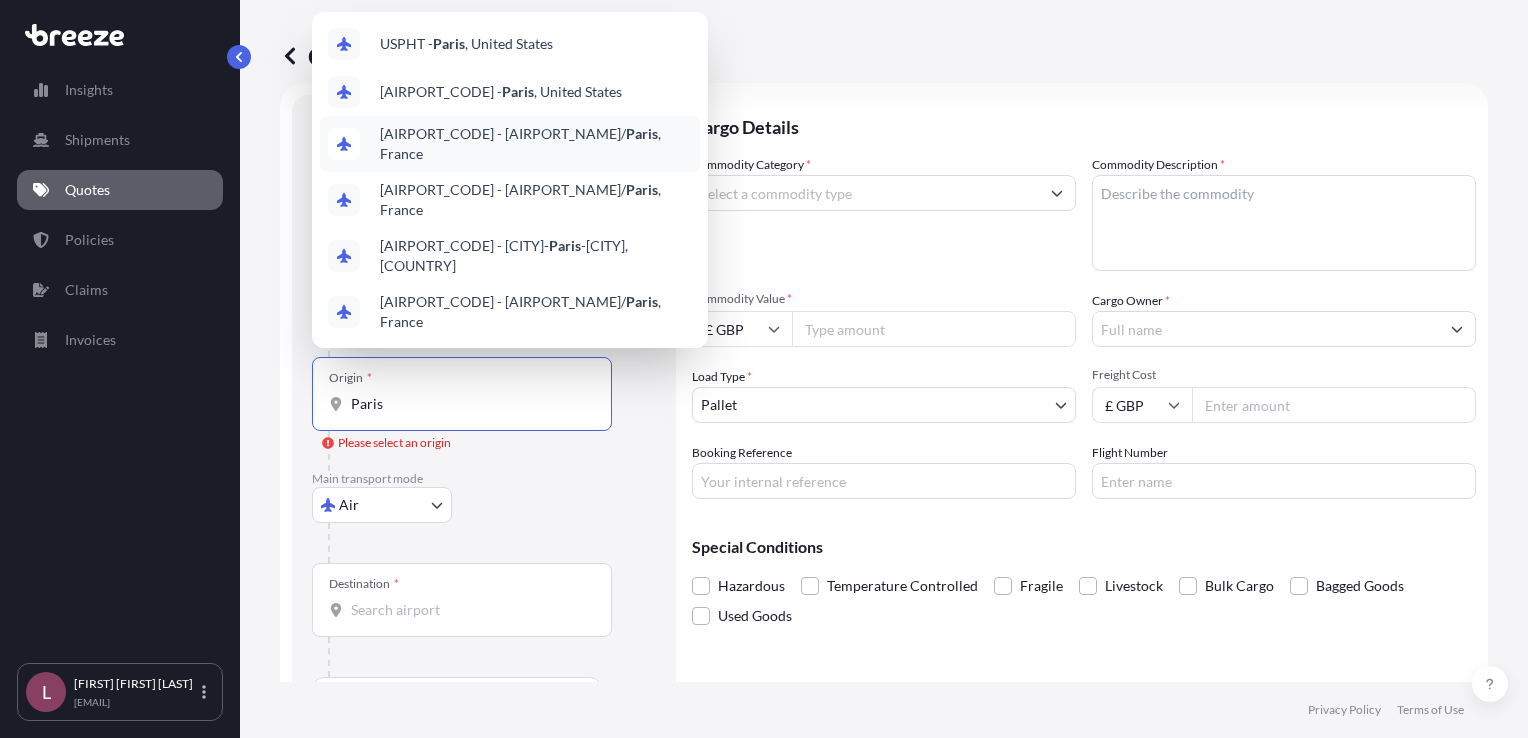 click on "[AIRPORT_CODE] - [AIRPORT_NAME]/ [CITY] , [COUNTRY]" at bounding box center [536, 144] 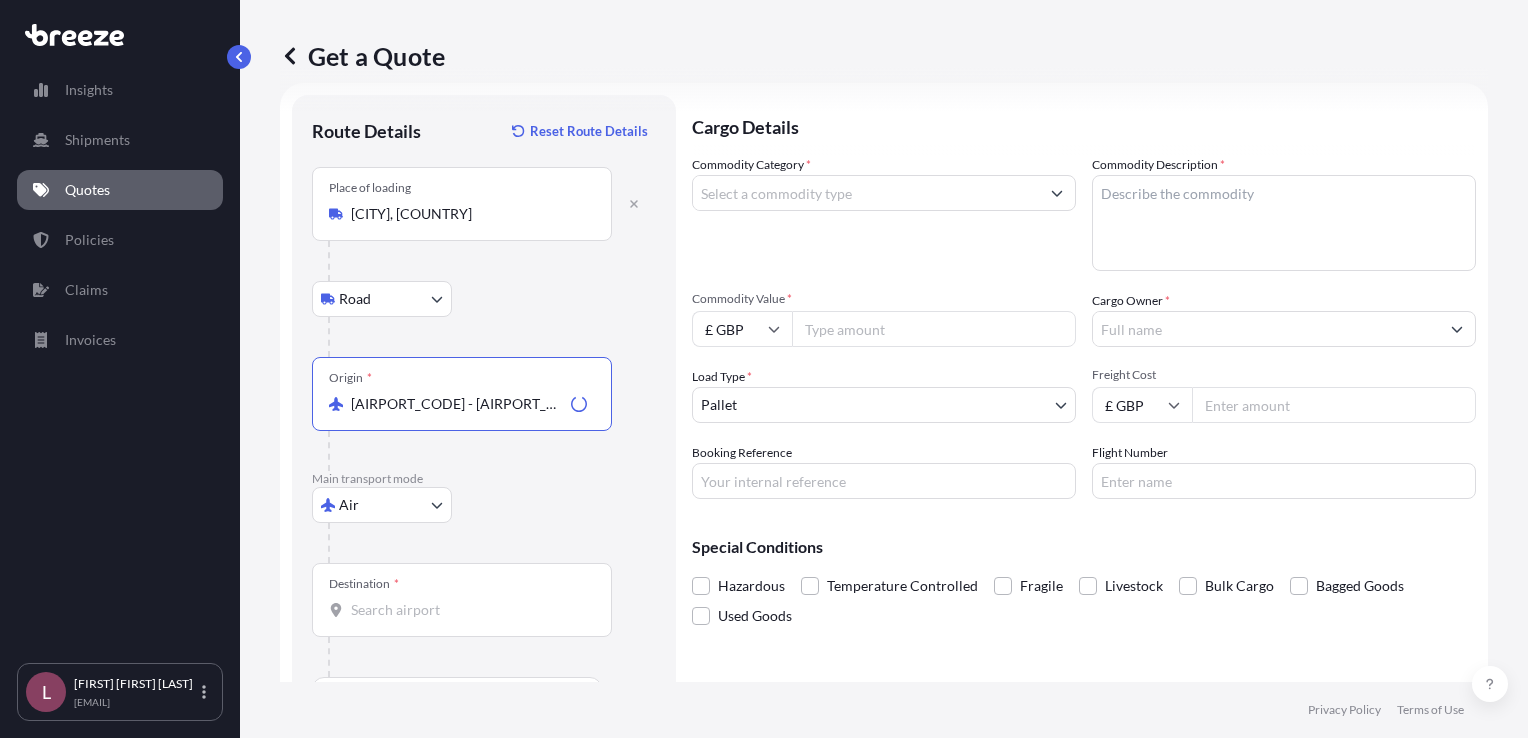 type on "[AIRPORT_CODE] - [AIRPORT_NAME]/ [CITY], [COUNTRY]" 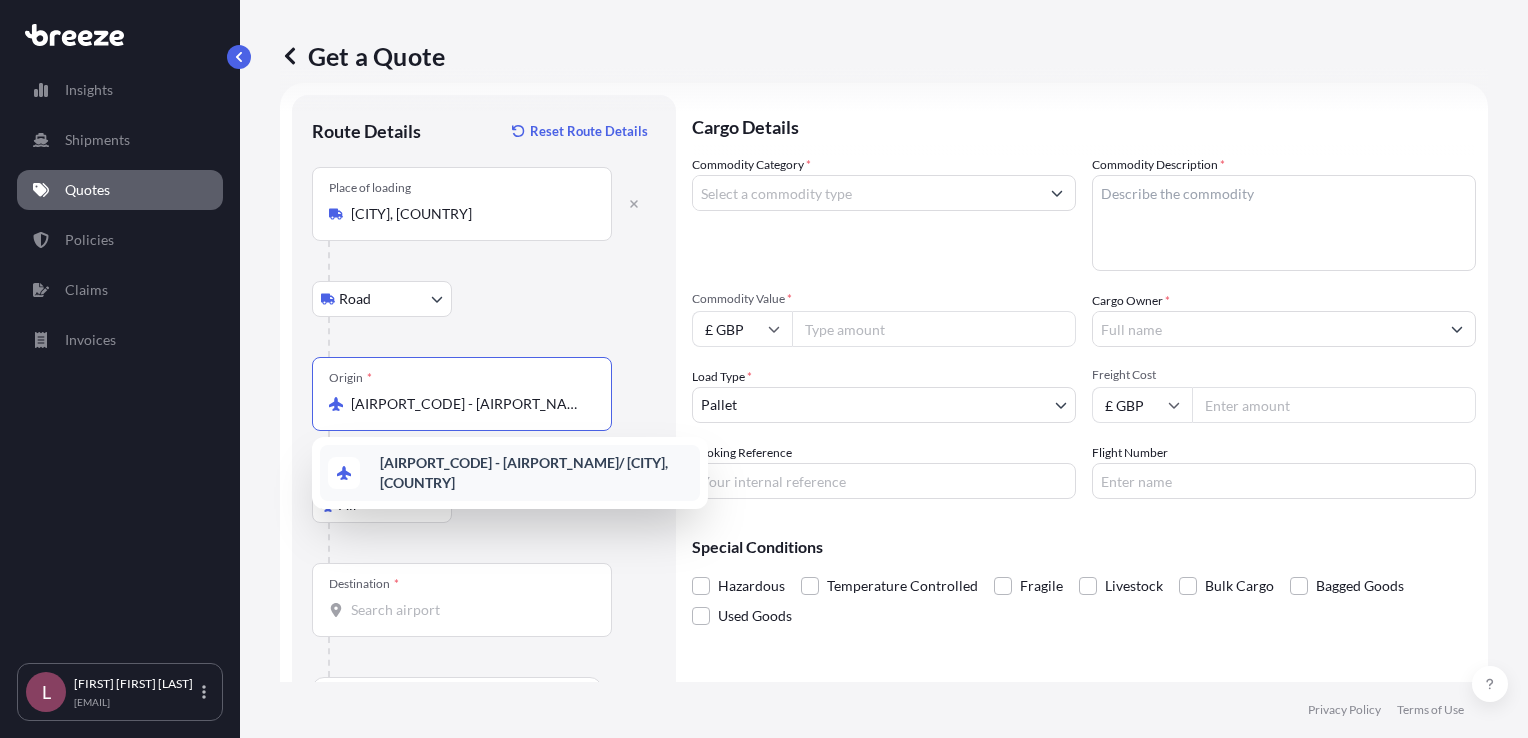 click on "[AIRPORT_CODE] - [AIRPORT_NAME]/ [CITY], [COUNTRY]" at bounding box center (524, 472) 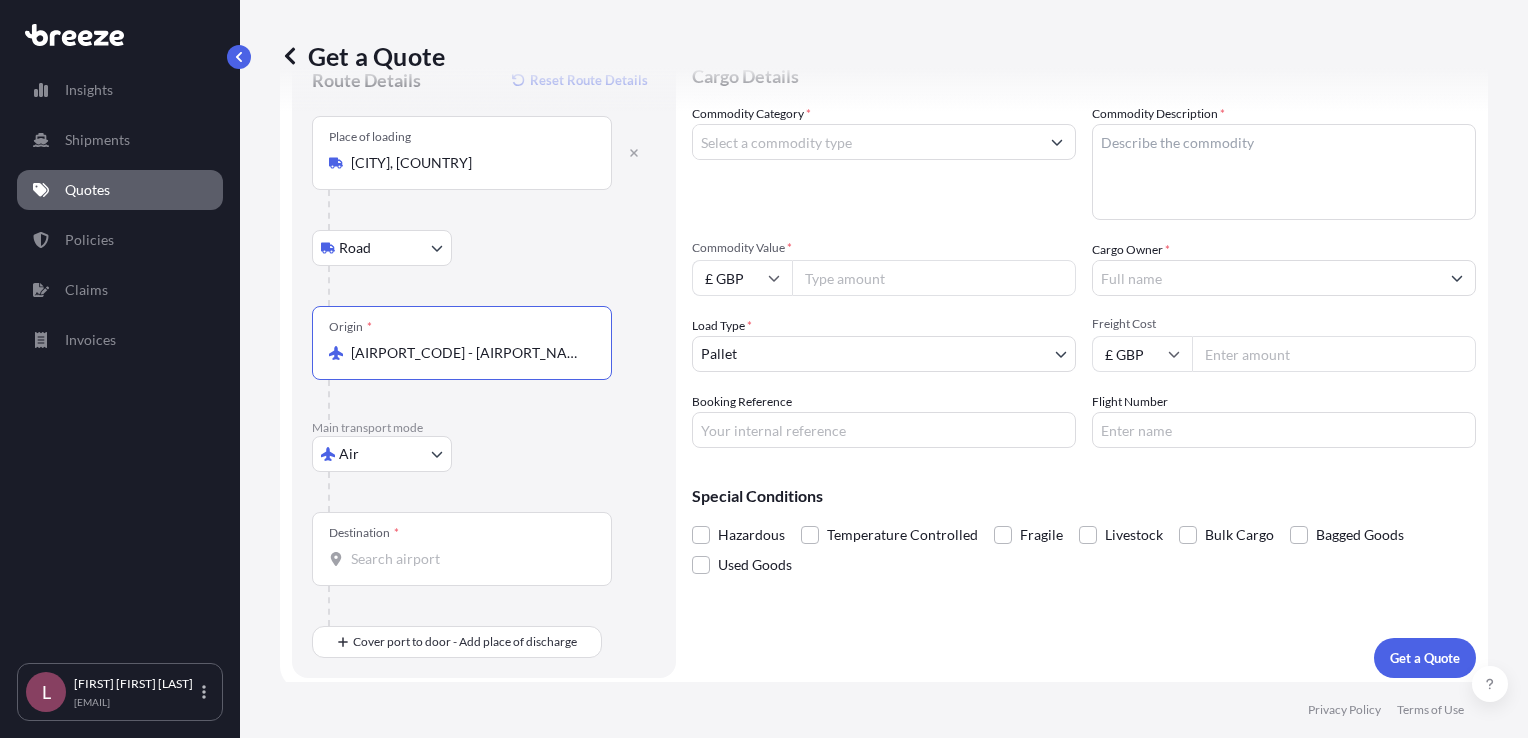 scroll, scrollTop: 81, scrollLeft: 0, axis: vertical 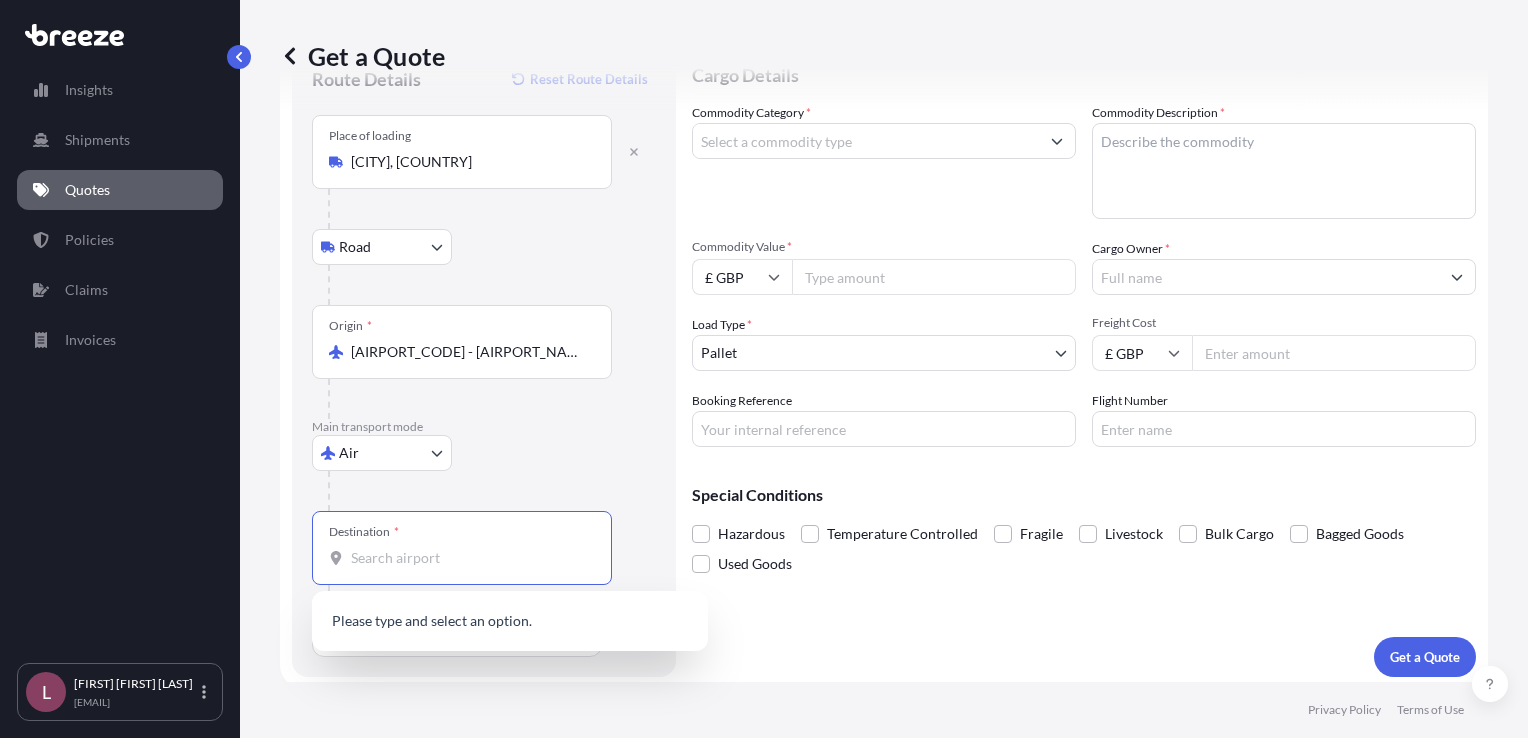 click on "Destination *" at bounding box center [469, 558] 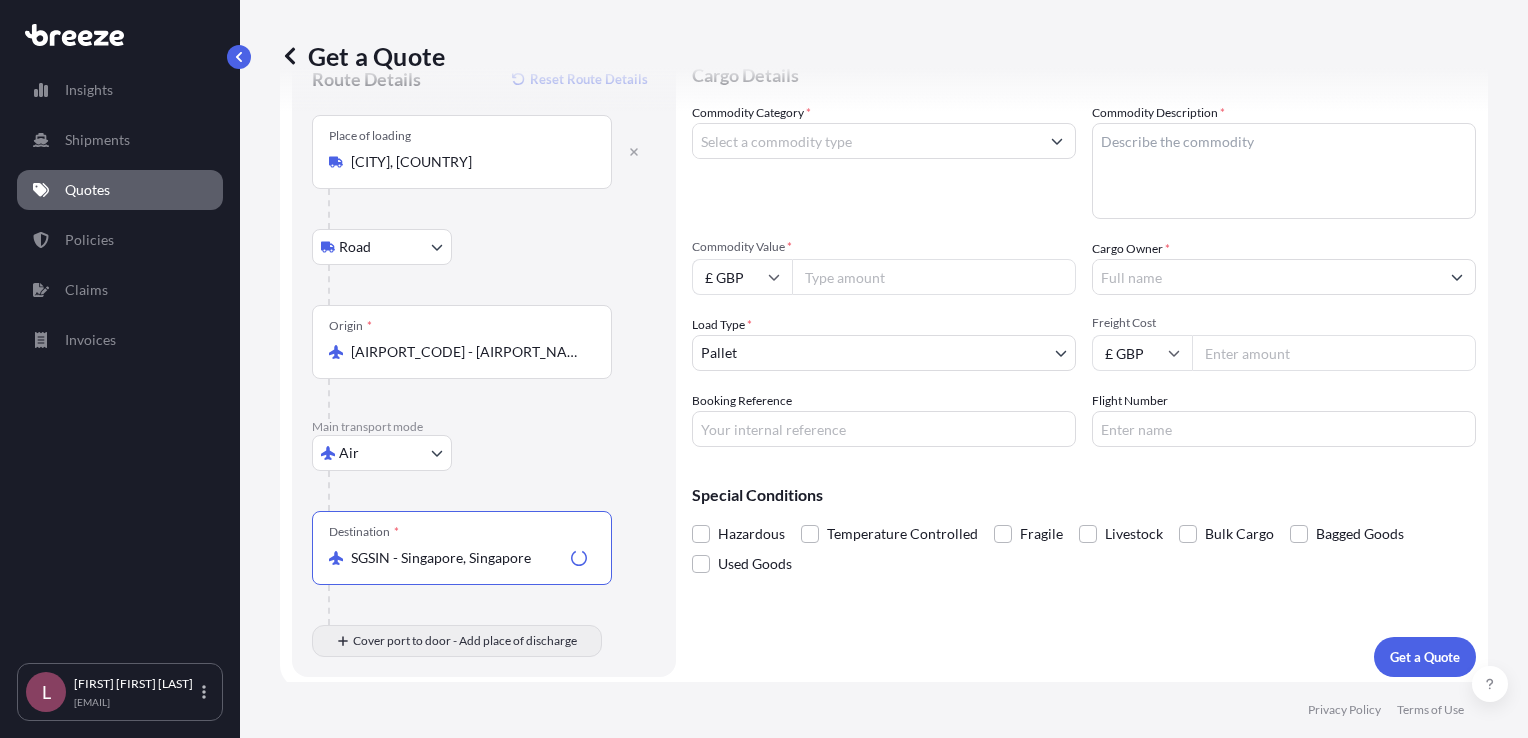 scroll, scrollTop: 86, scrollLeft: 0, axis: vertical 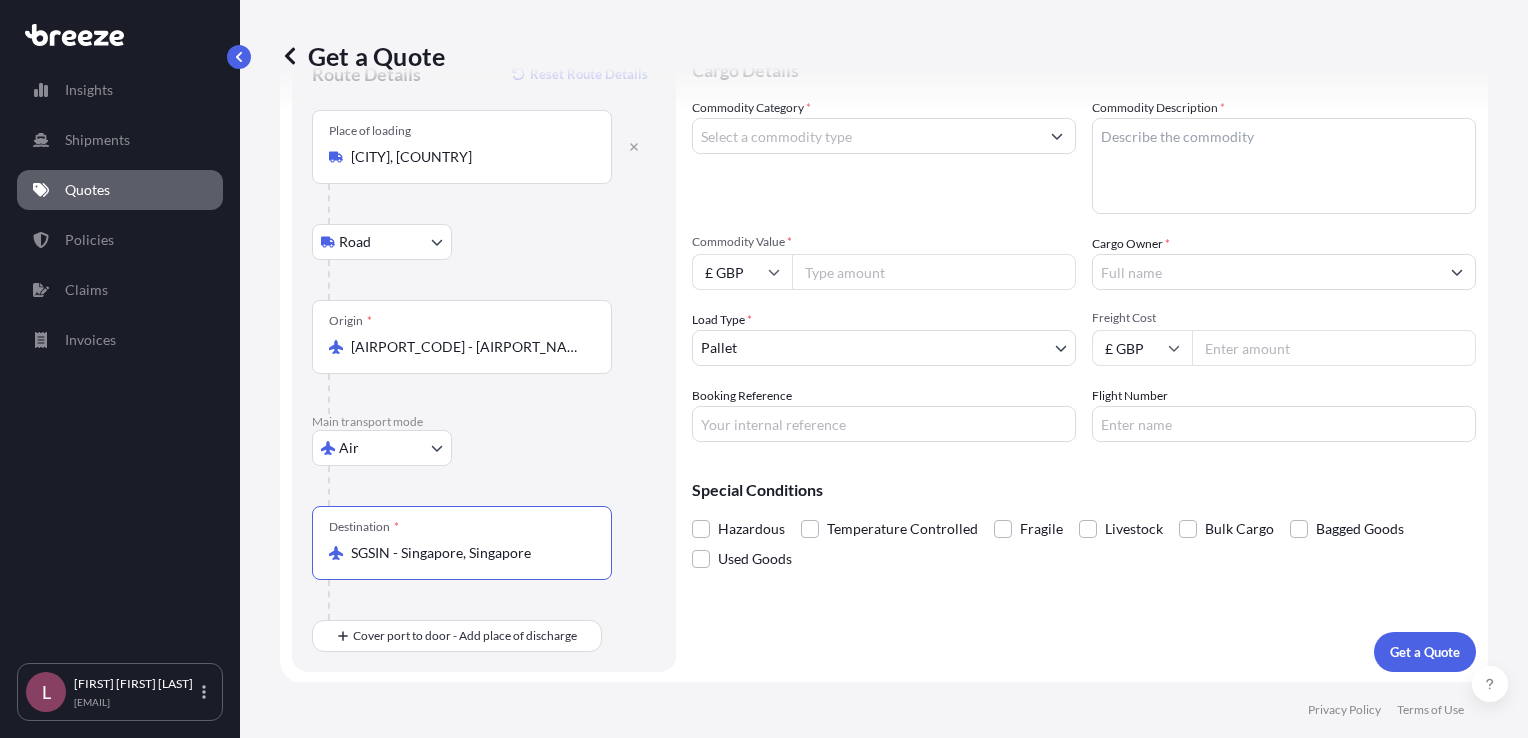 type on "SGSIN - Singapore, Singapore" 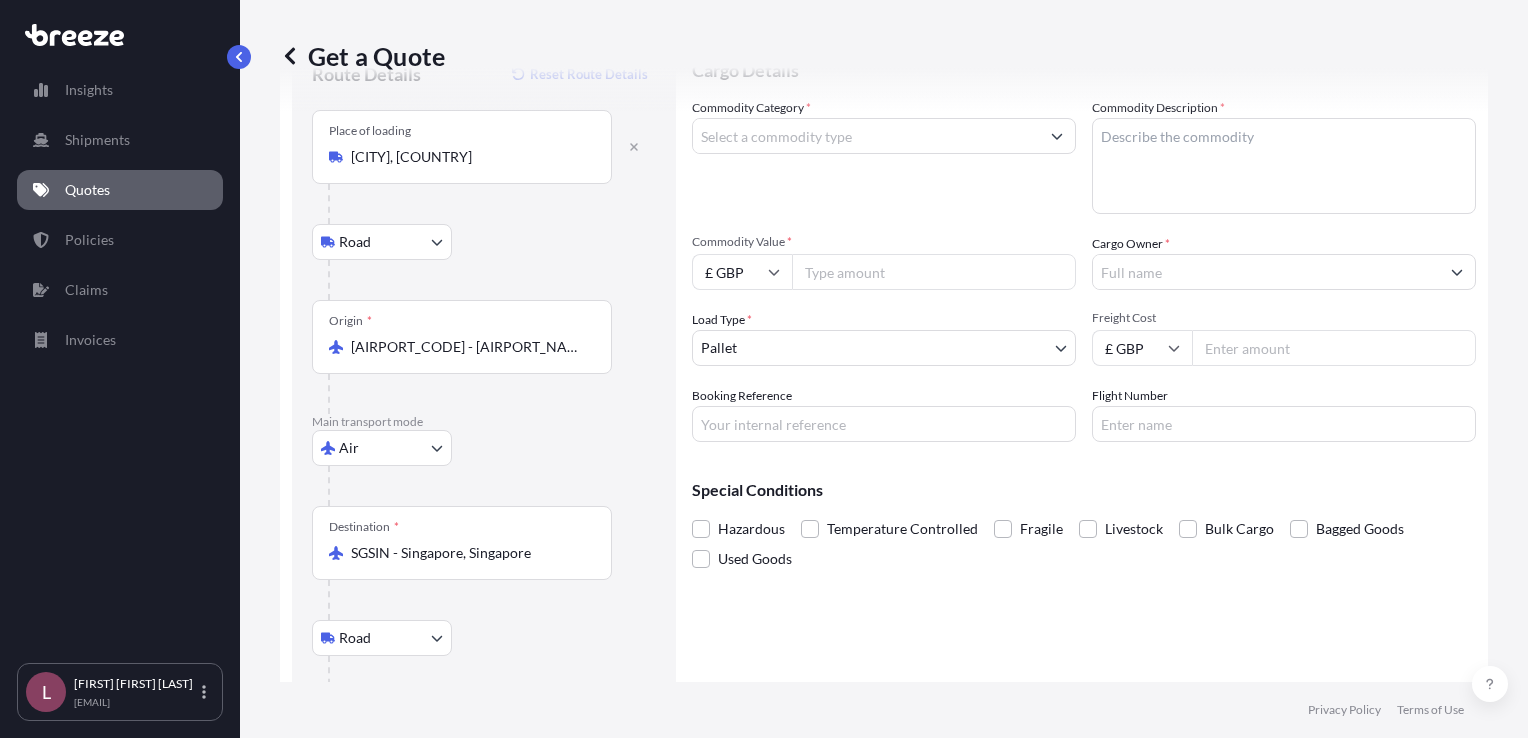 scroll, scrollTop: 204, scrollLeft: 0, axis: vertical 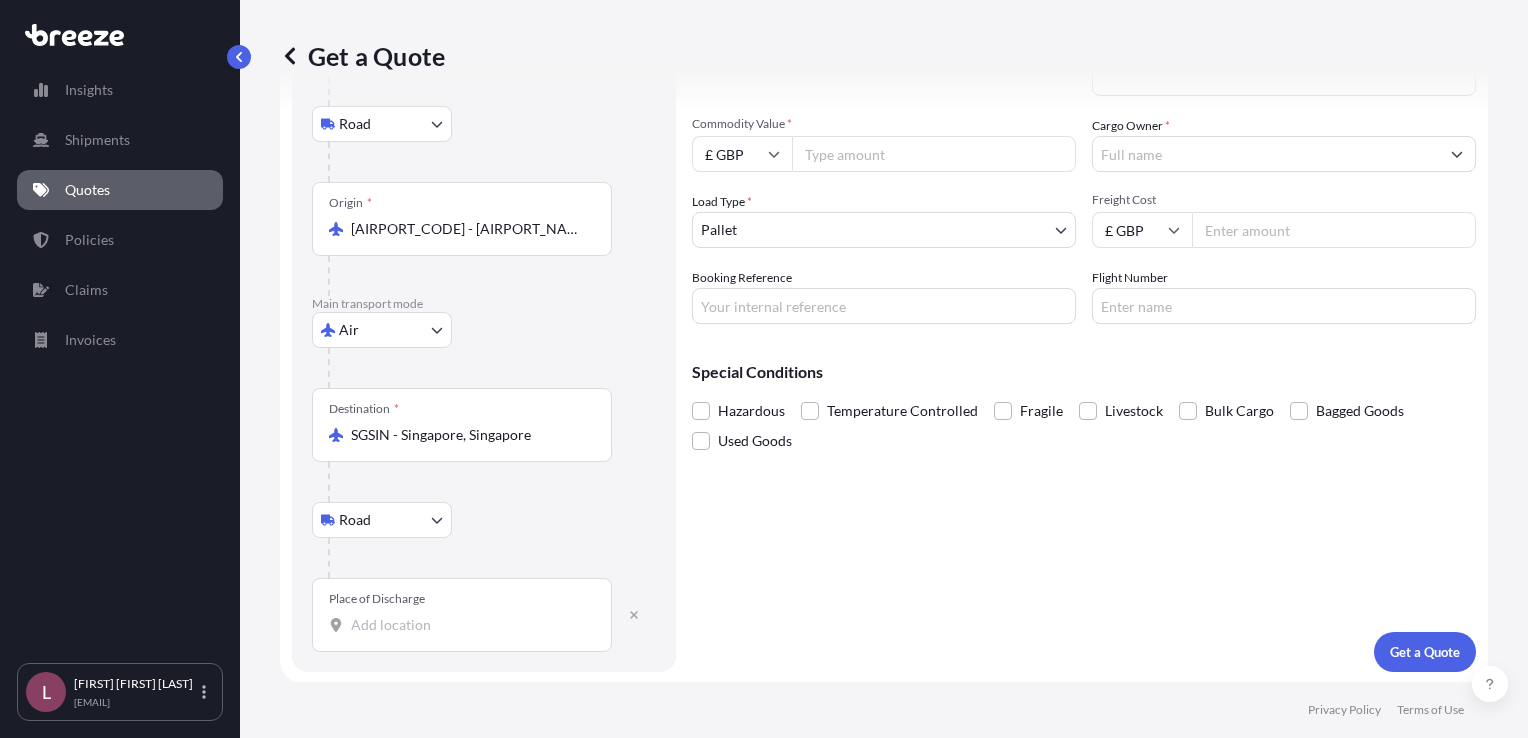 click on "Place of Discharge" at bounding box center [462, 615] 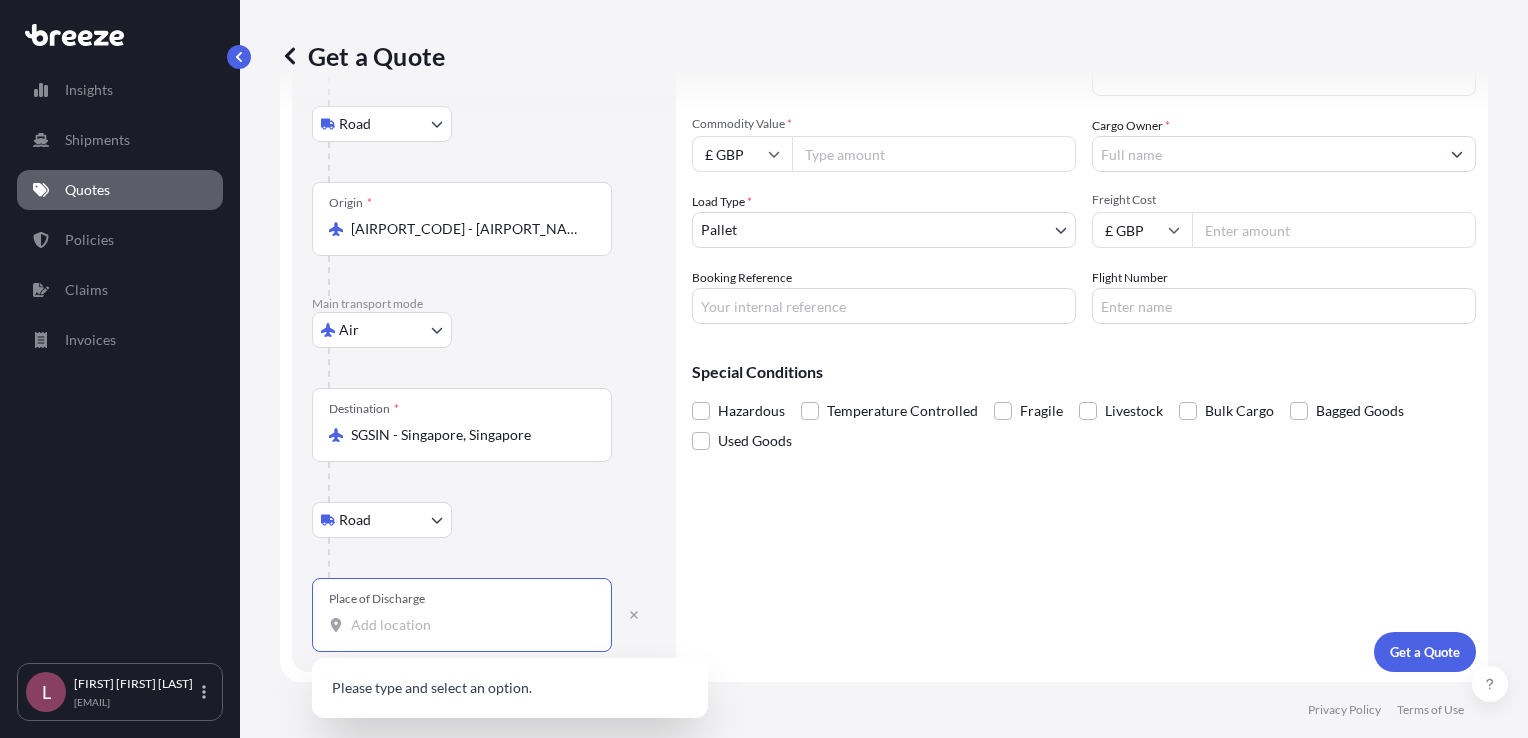 paste on "[POSTAL_CODE]" 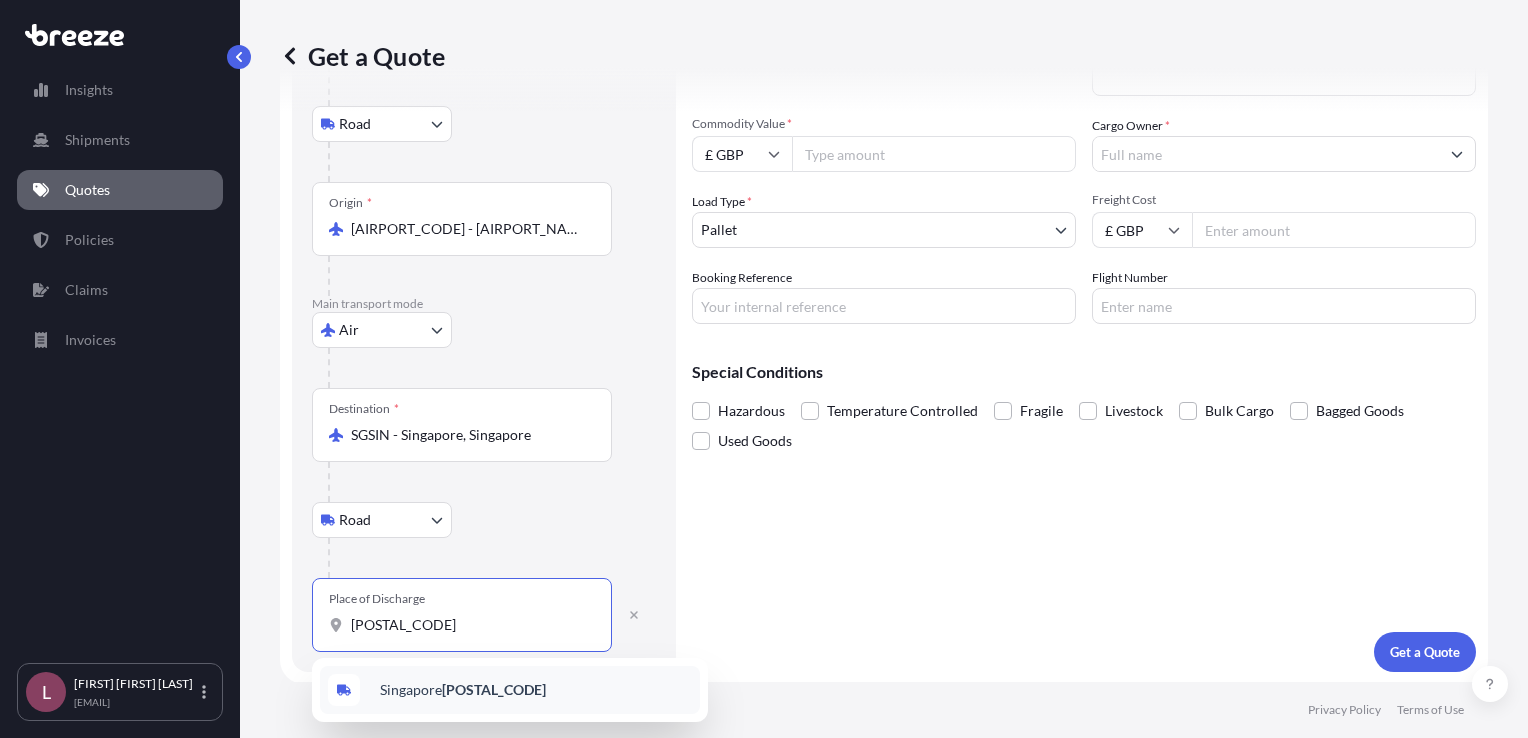 click on "[CITY] [POSTAL_CODE]" at bounding box center [463, 690] 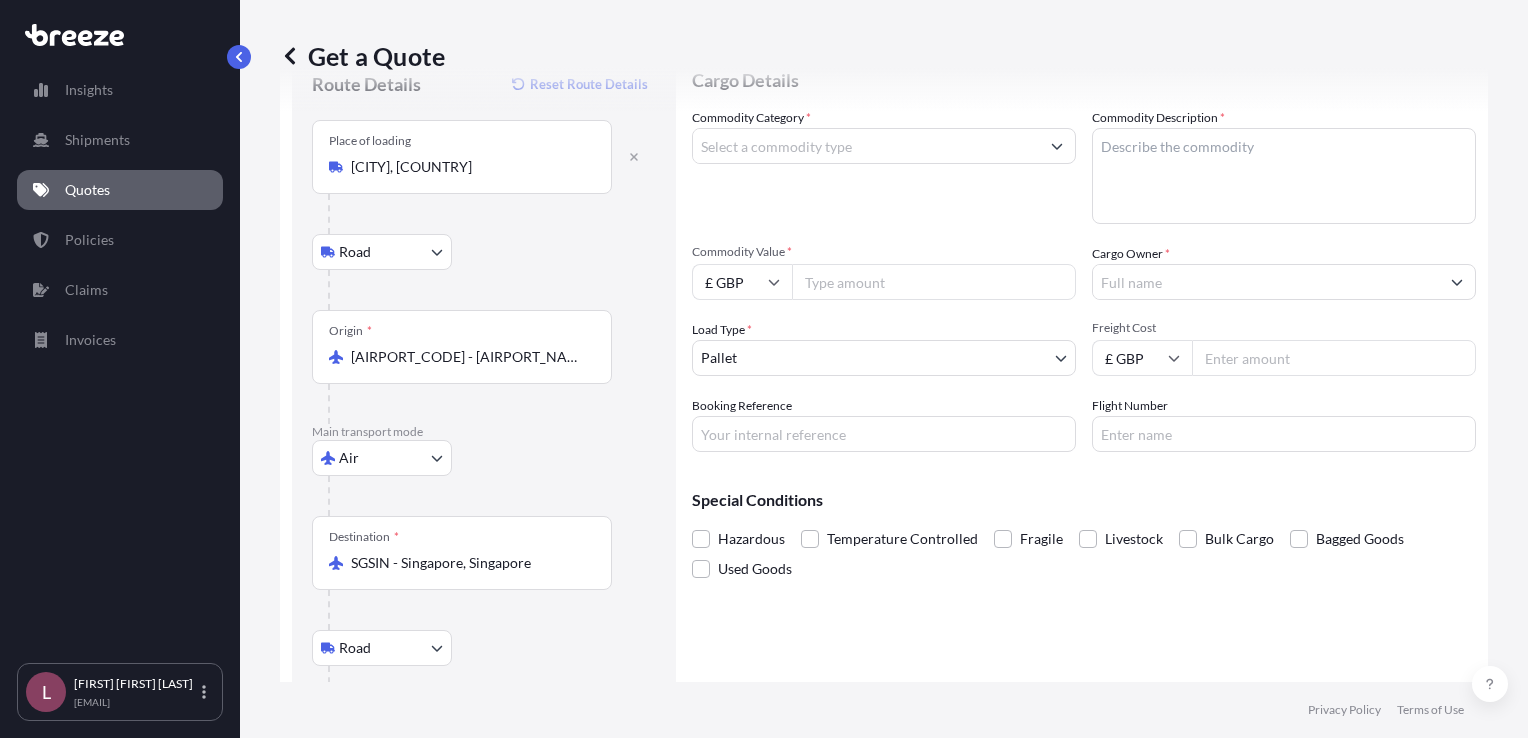 scroll, scrollTop: 0, scrollLeft: 0, axis: both 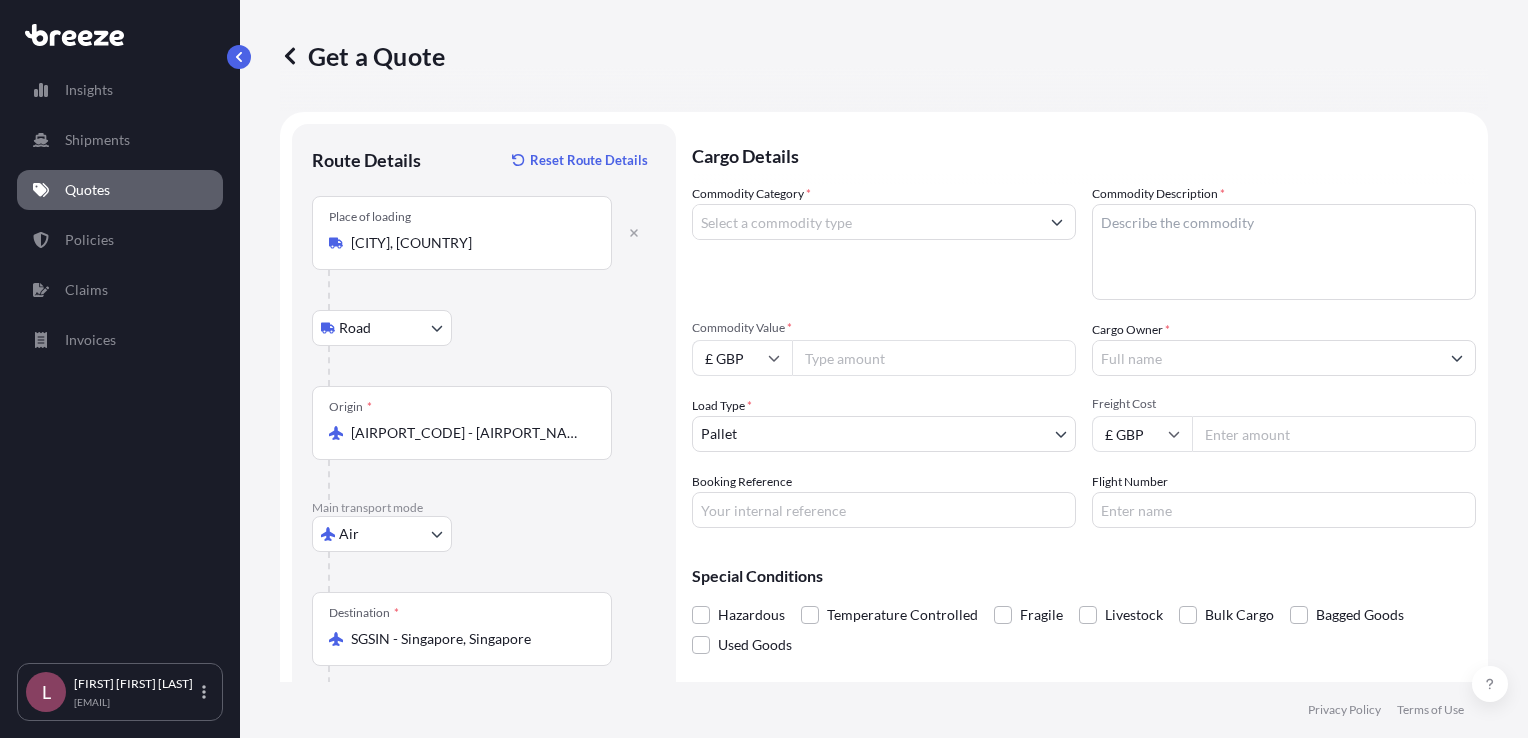 type on "[CITY] [POSTAL_CODE]" 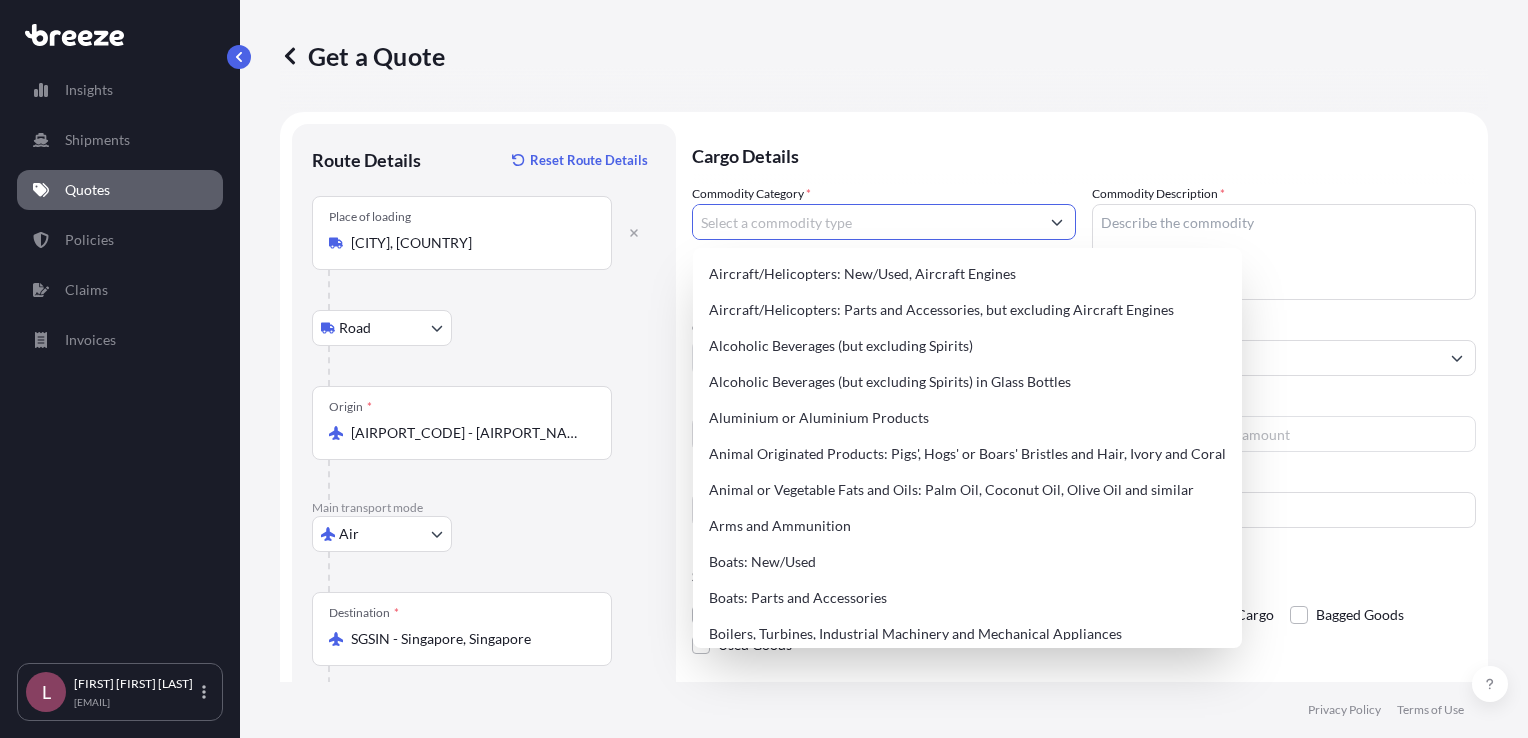 click on "Commodity Category *" at bounding box center (866, 222) 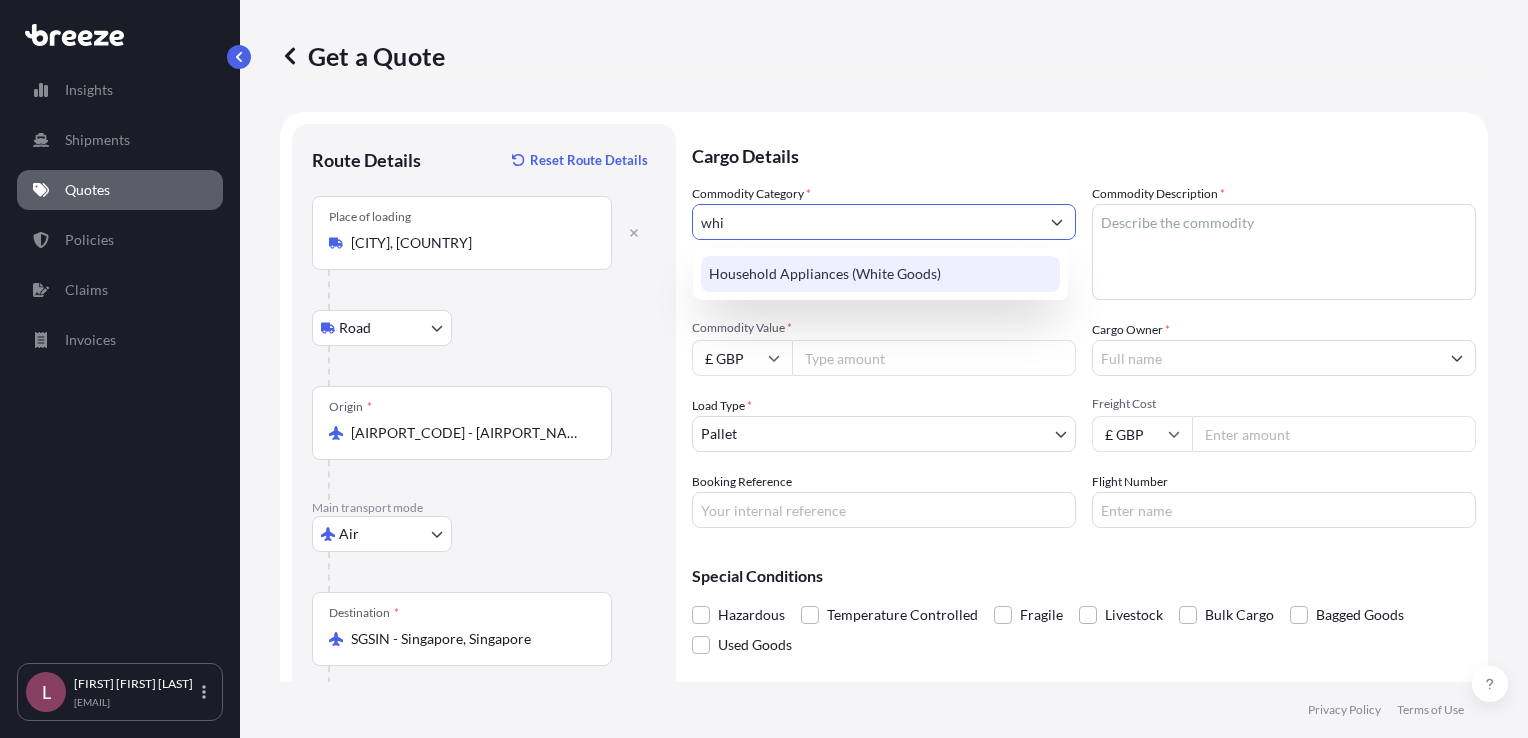 click on "Household Appliances (White Goods)" at bounding box center (880, 274) 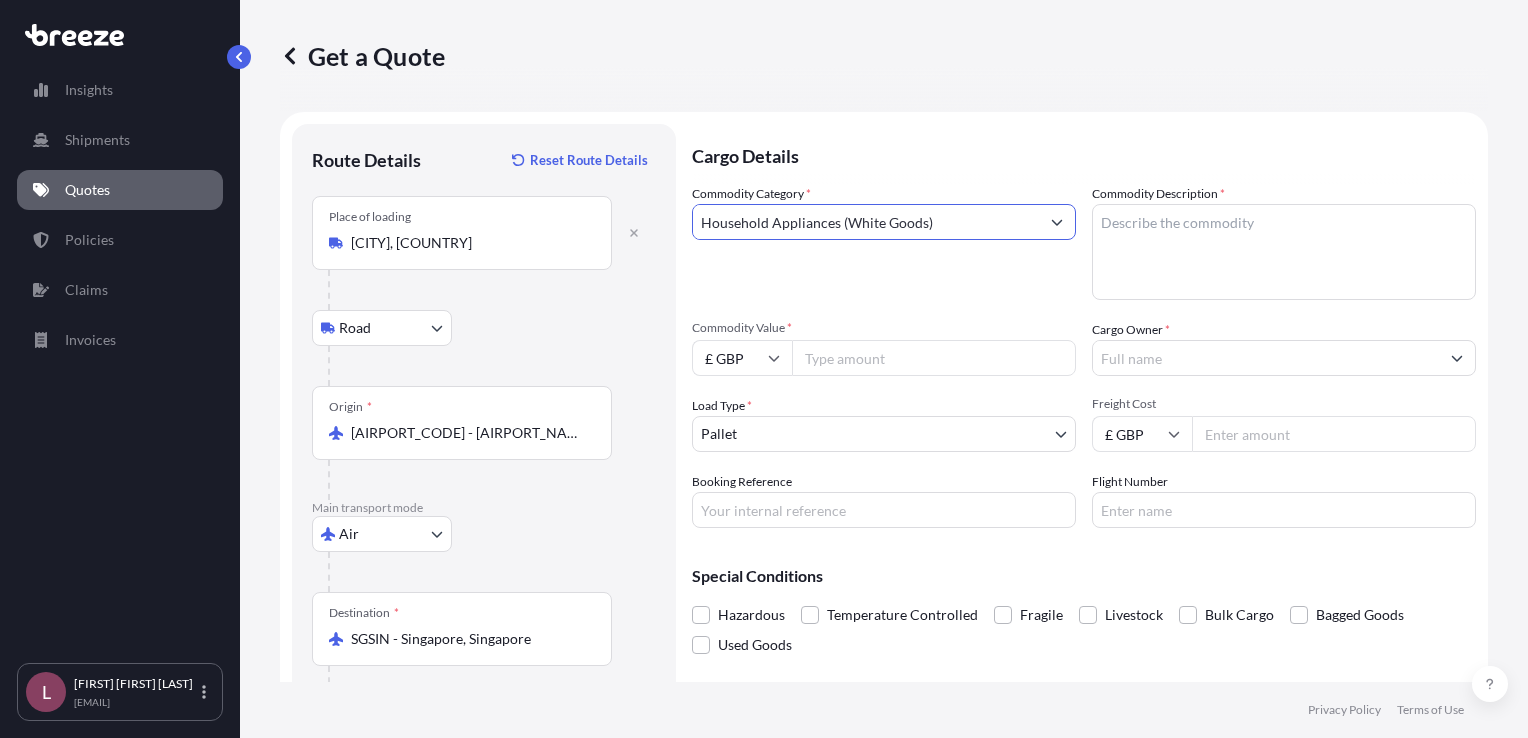 type on "Household Appliances (White Goods)" 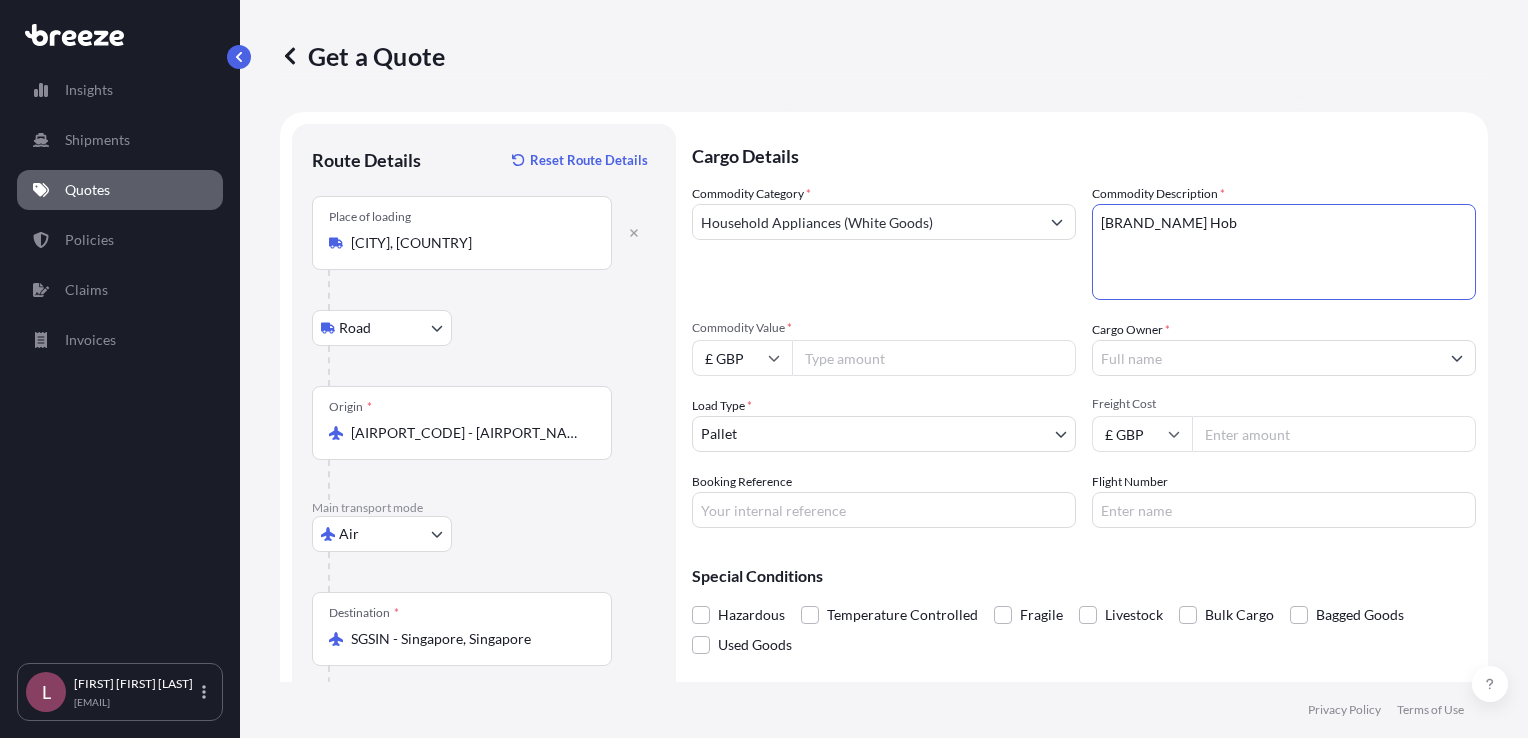 paste on "[PRODUCT_CODE]" 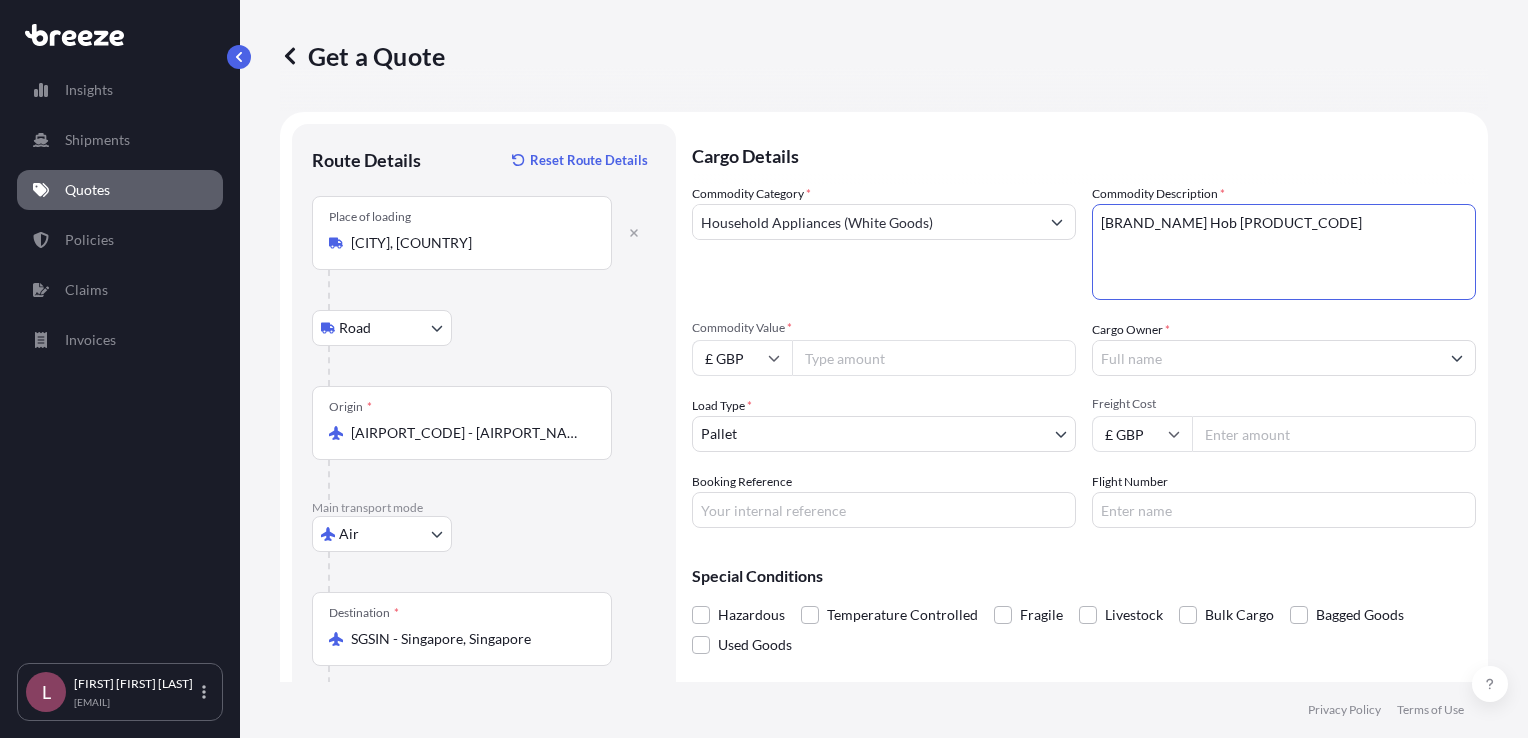 type on "[BRAND_NAME] Hob [PRODUCT_CODE]" 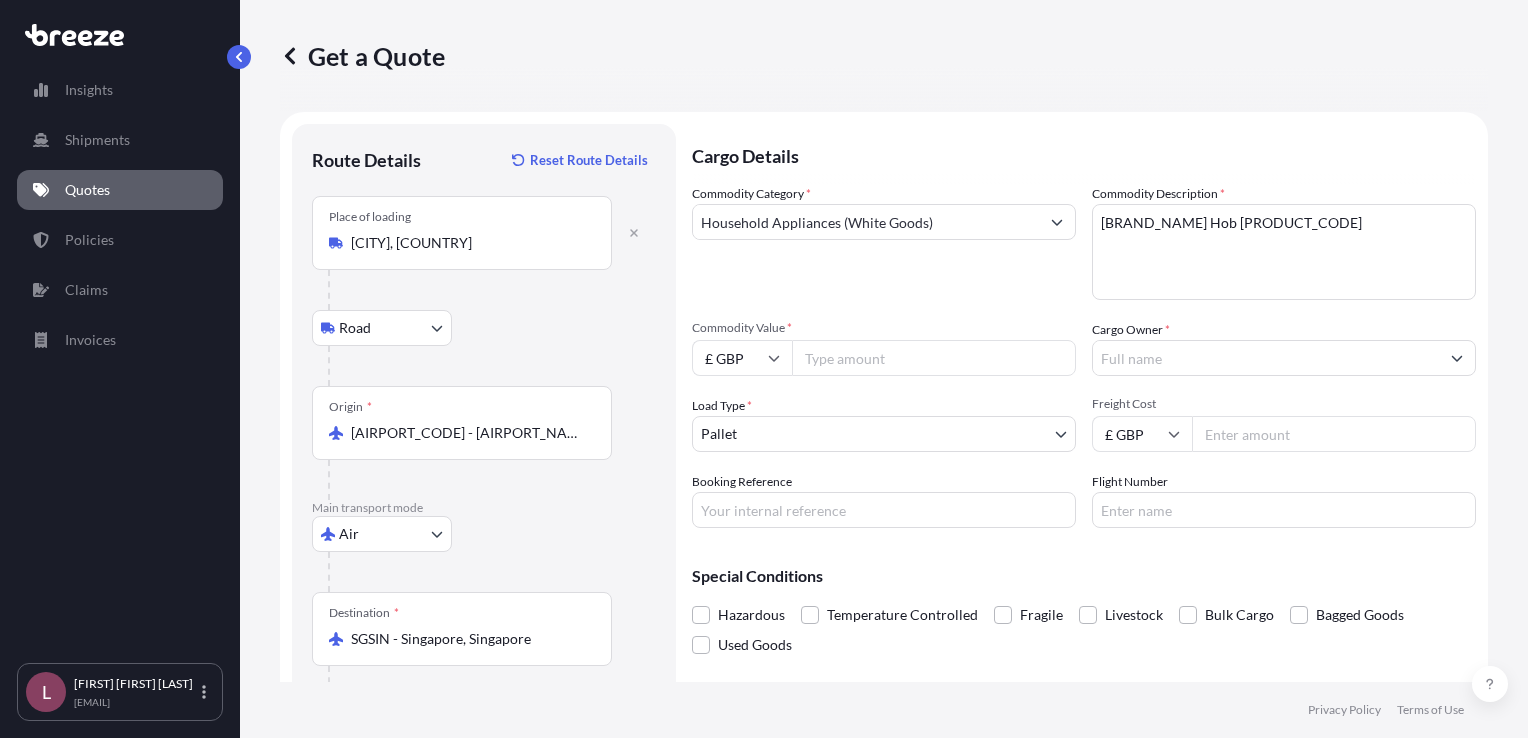 click on "Commodity Value   *" at bounding box center (934, 358) 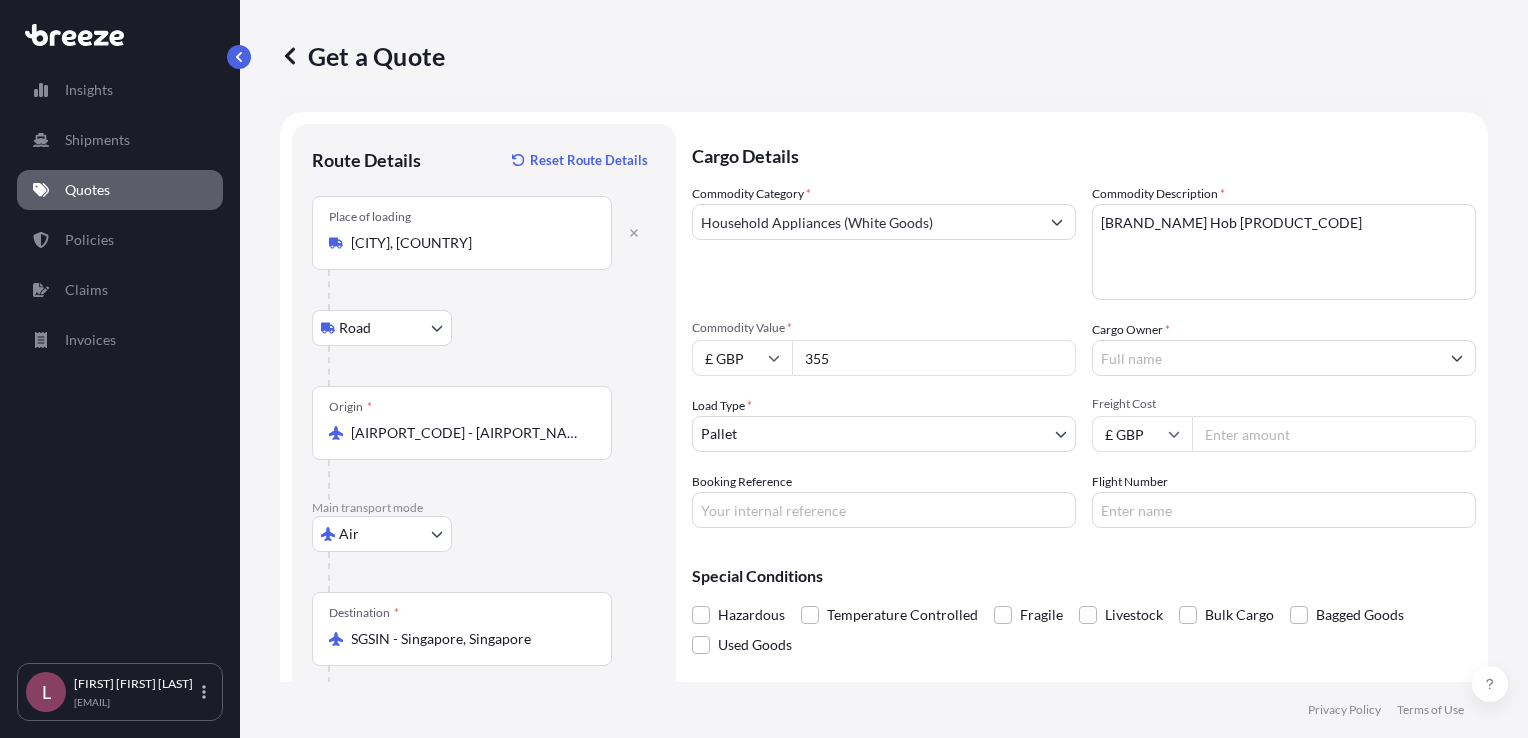 type on "355" 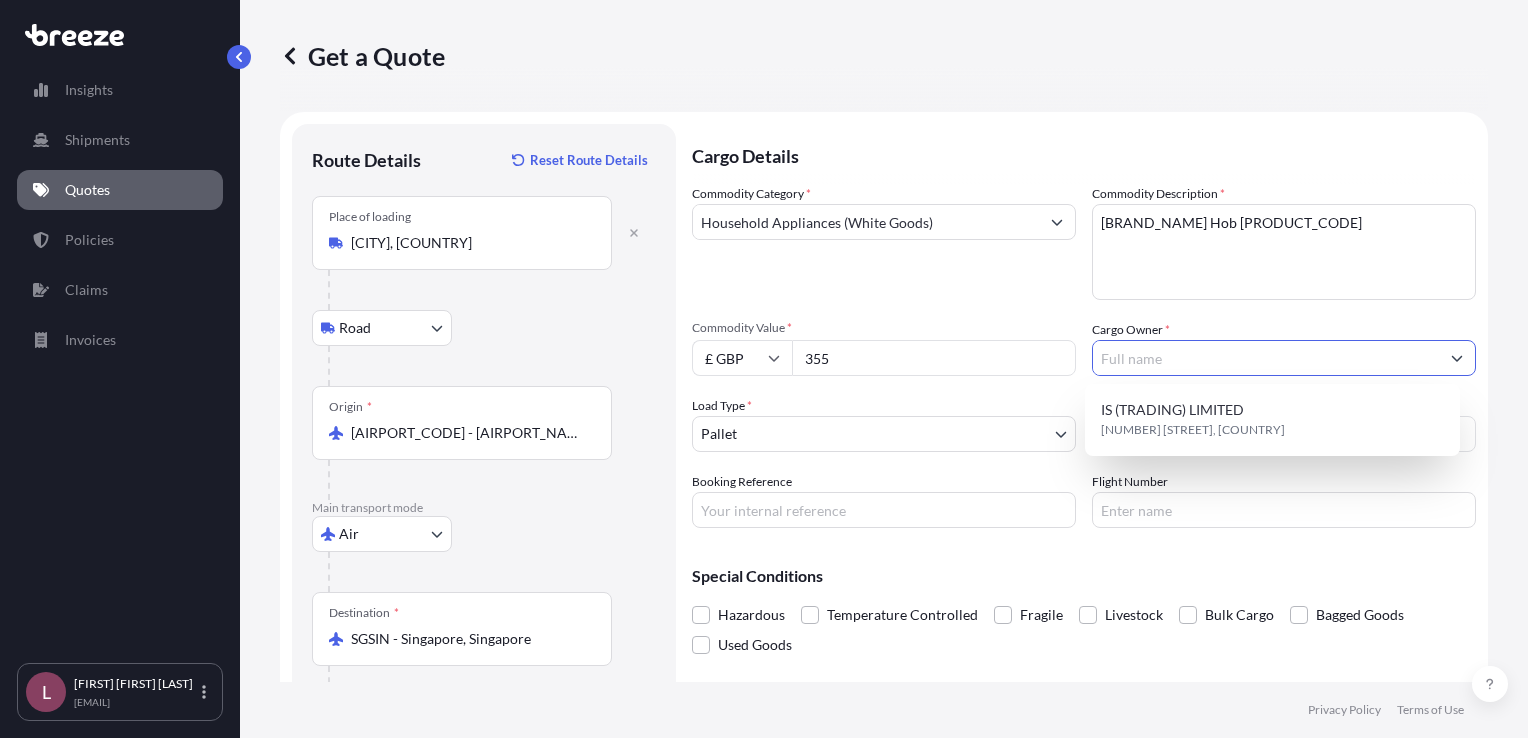 click on "Cargo Owner *" at bounding box center [1266, 358] 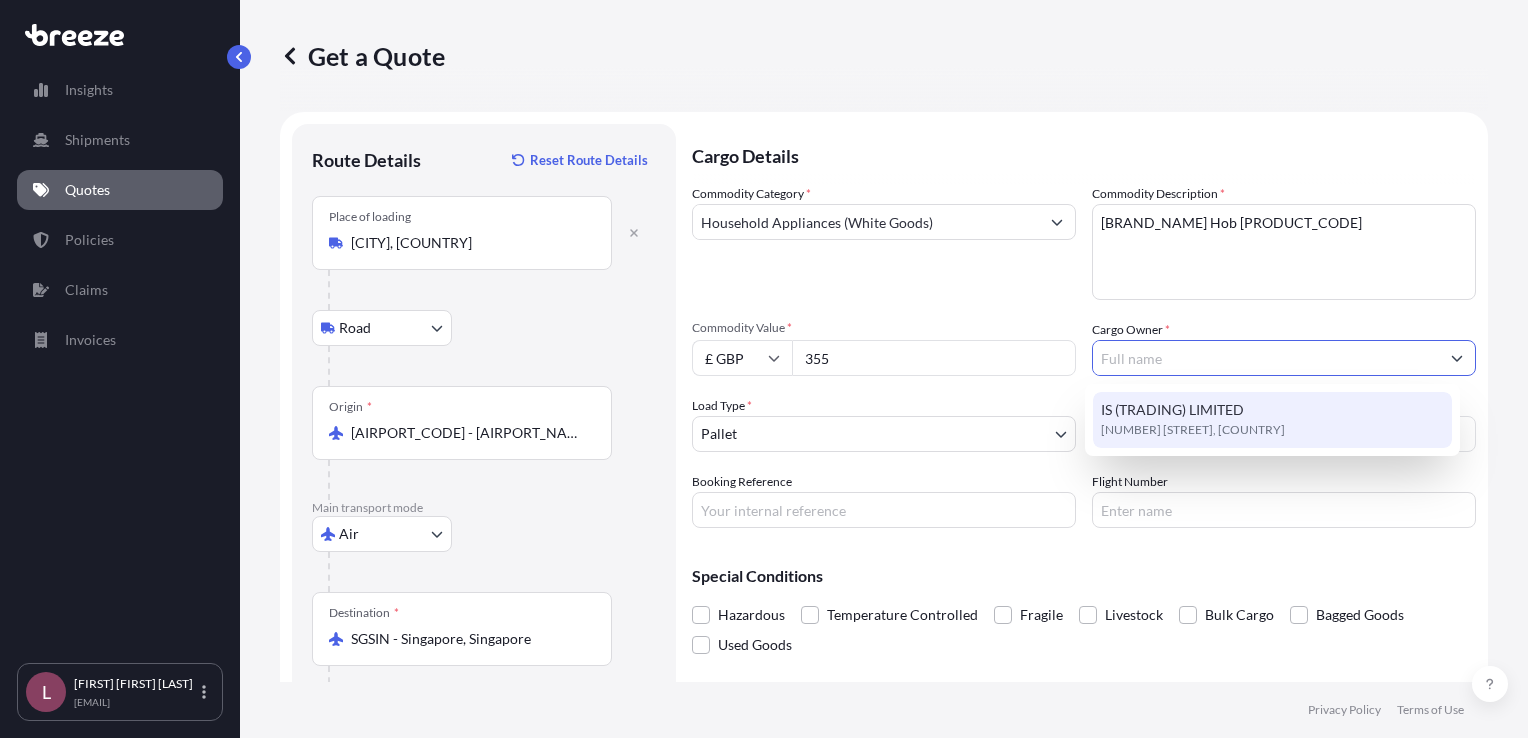 click on "IS (TRADING) LIMITED" at bounding box center [1172, 410] 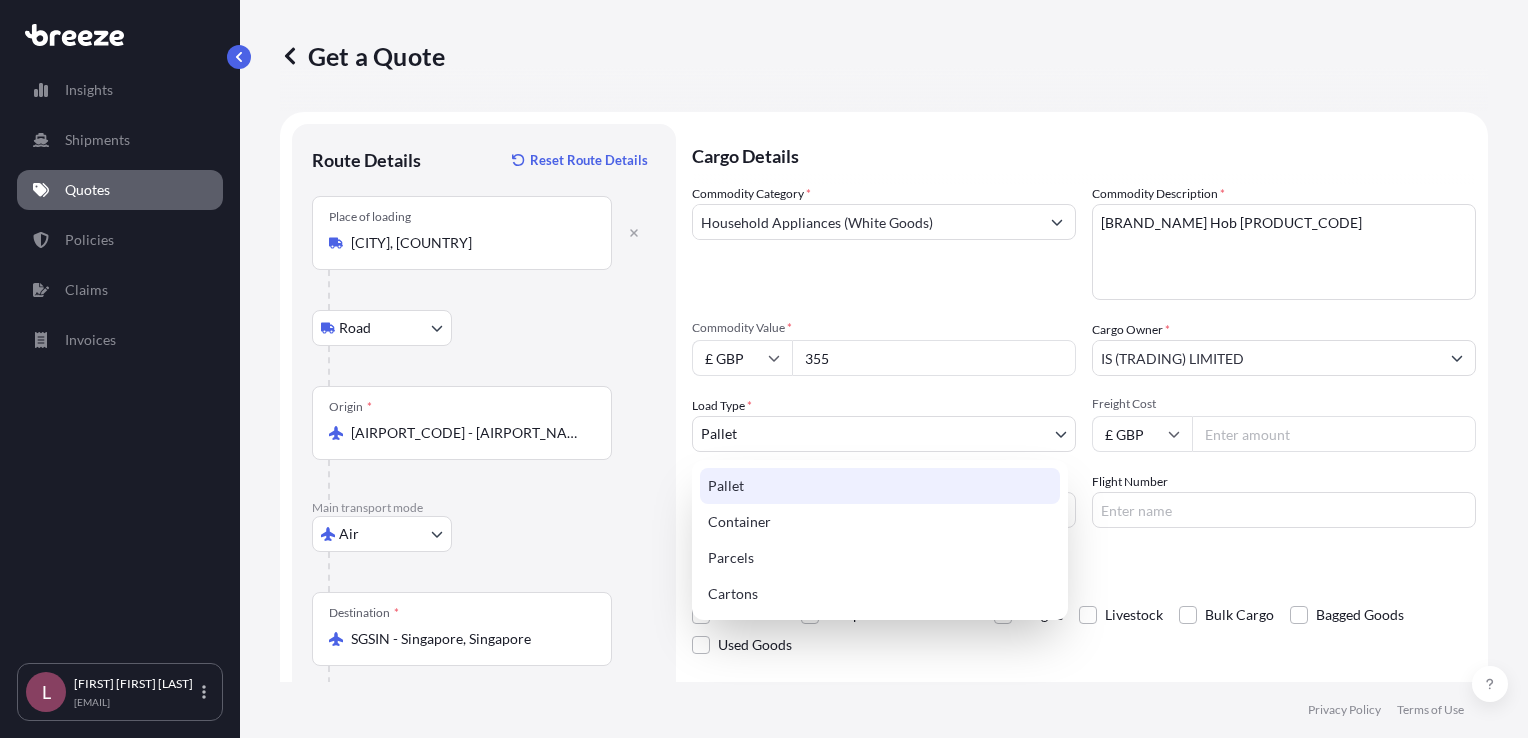 click on "1 option available.
Insights Shipments Quotes Policies Claims Invoices L [FIRST] [LAST] [EMAIL] Get a Quote Route Details Reset Route Details Place of loading [CITY], [COUNTRY] Road Road Rail Origin * [AIRPORT_CODE] - [AIRPORT_NAME]/ [CITY], [COUNTRY] Main transport mode Air Sea Air Road Rail Destination * [AIRPORT_CODE] - [CITY], [COUNTRY] Cargo Details Commodity Category * Household Appliances (White Goods) Commodity Description * [BRAND_NAME] Hob [PRODUCT_CODE] Commodity Value   * £ GBP [PRICE] Cargo Owner * [COMPANY_NAME] Load Type * Pallet PALLET CONTAINER PARCELS CARTONS Freight Cost   £ GBP Booking Reference Flight Number Special Conditions Hazardous Temperature Controlled Fragile Livestock Bulk Cargo Bagged Goods Used Goods Get a Quote Privacy Policy Terms of Use
0 Pallet Container Parcels Cartons" at bounding box center (764, 369) 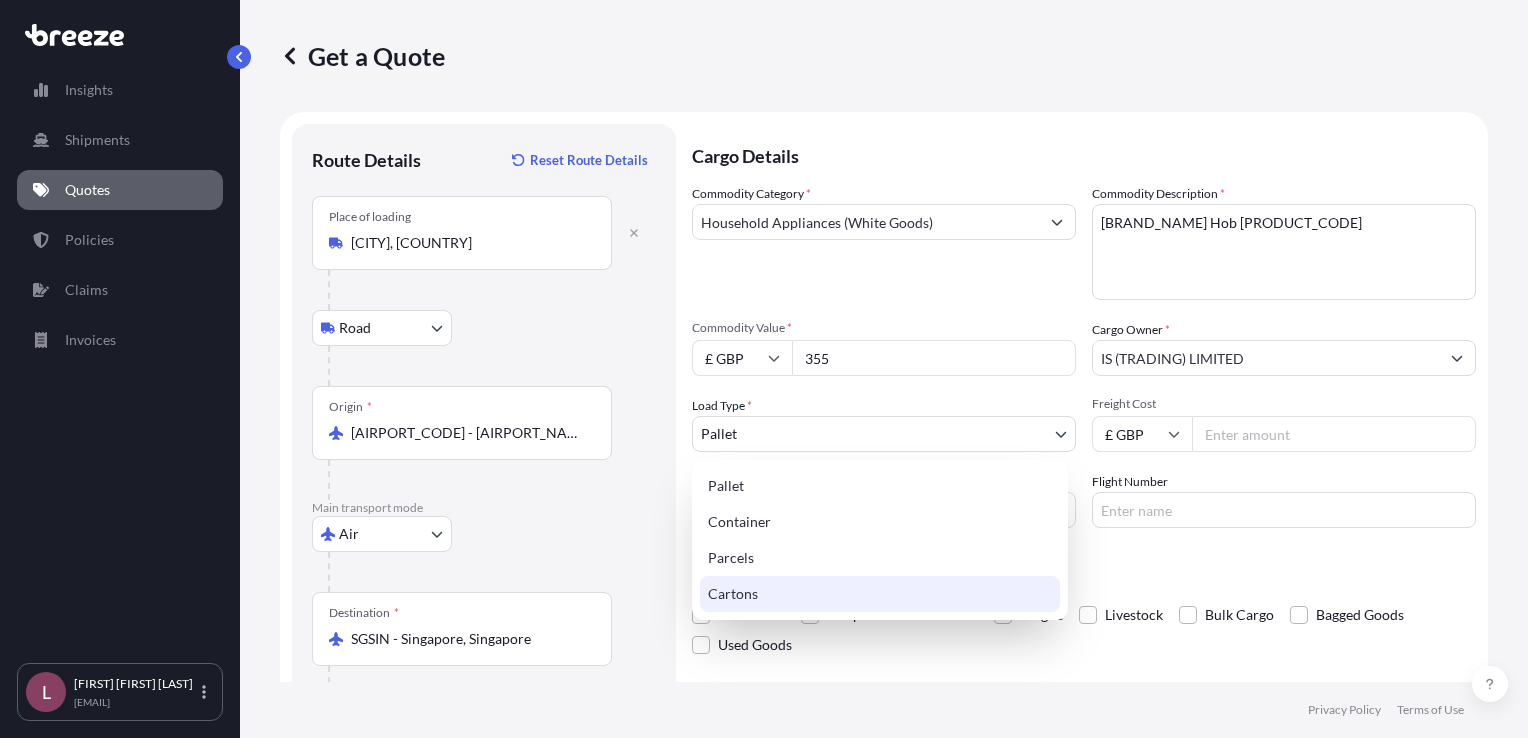click on "Cartons" at bounding box center (880, 594) 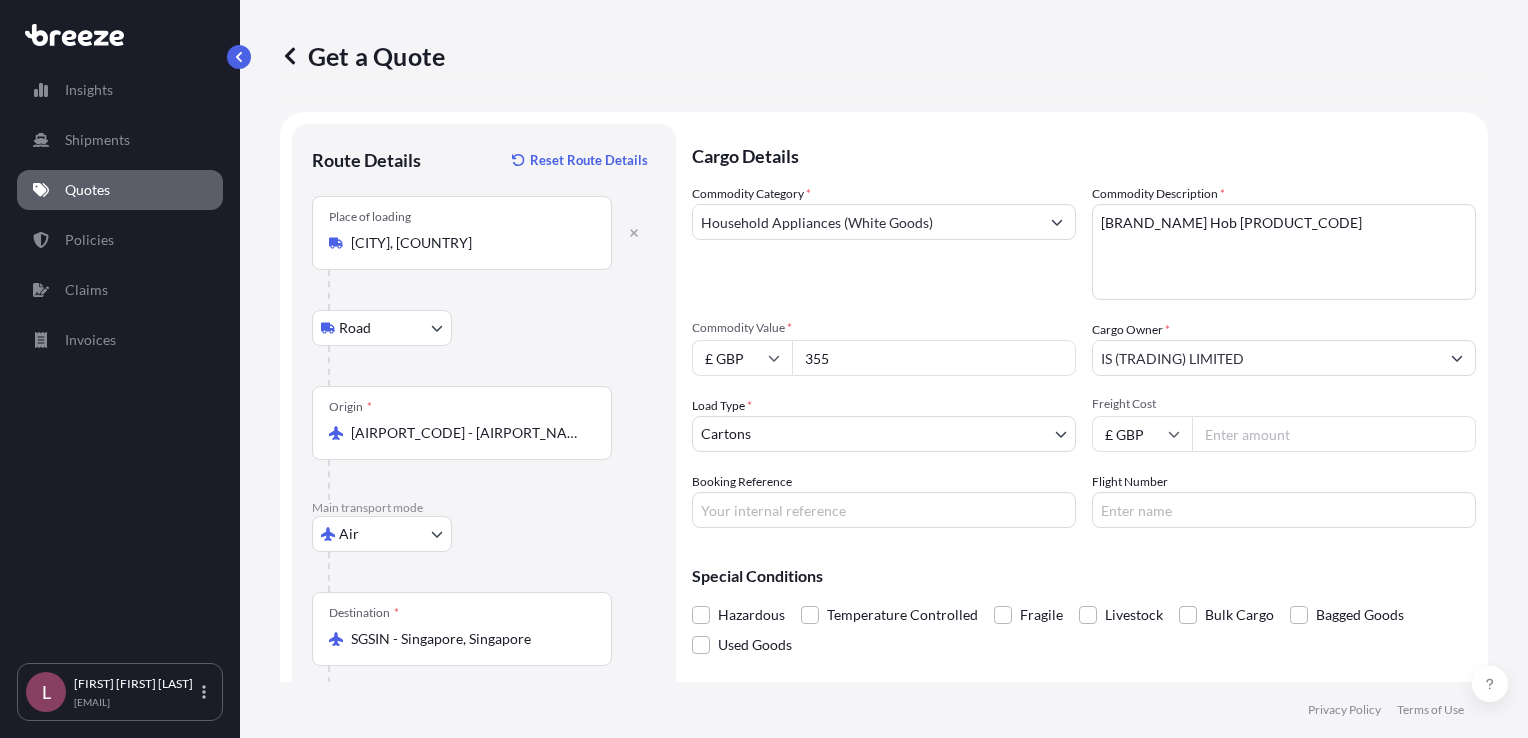 drag, startPoint x: 980, startPoint y: 400, endPoint x: 908, endPoint y: 415, distance: 73.545906 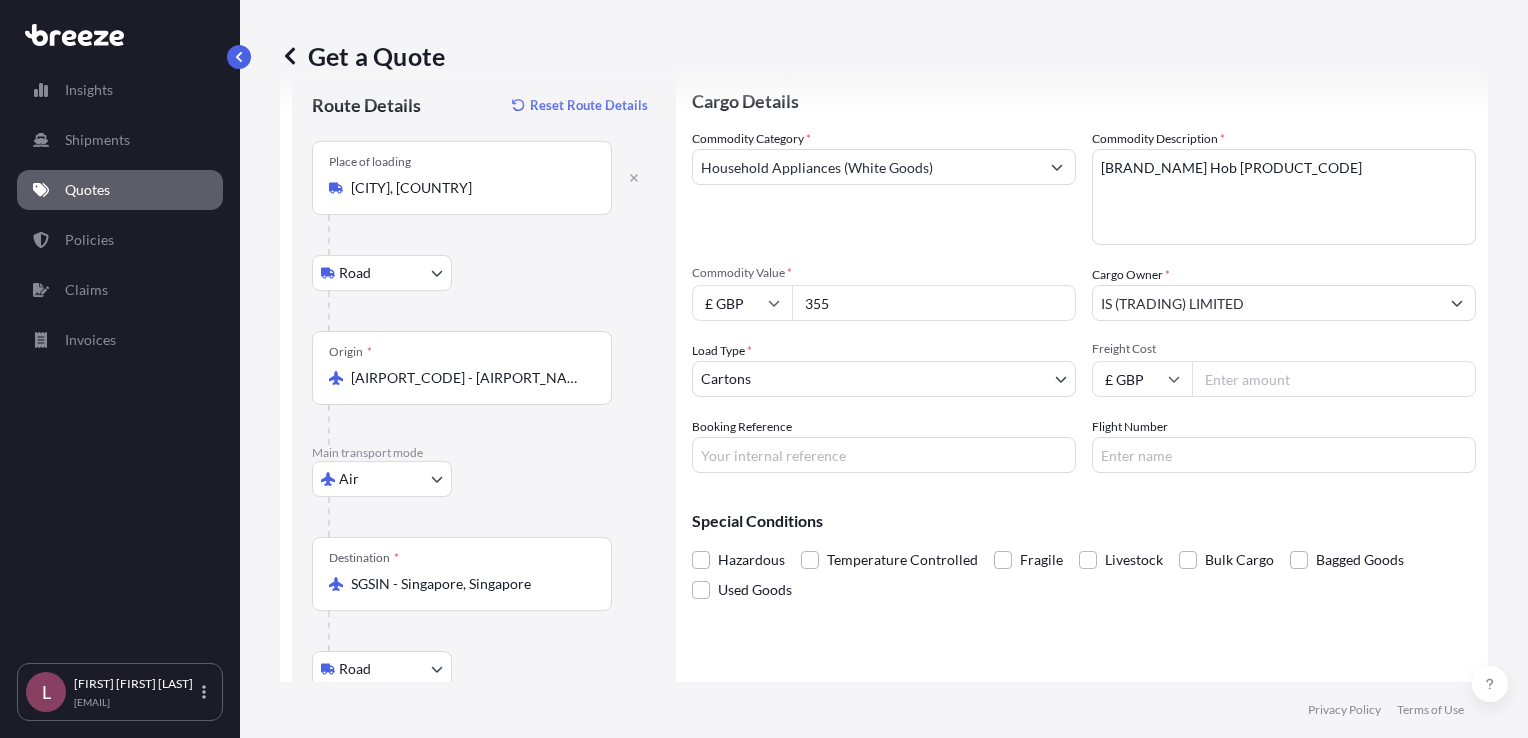 scroll, scrollTop: 60, scrollLeft: 0, axis: vertical 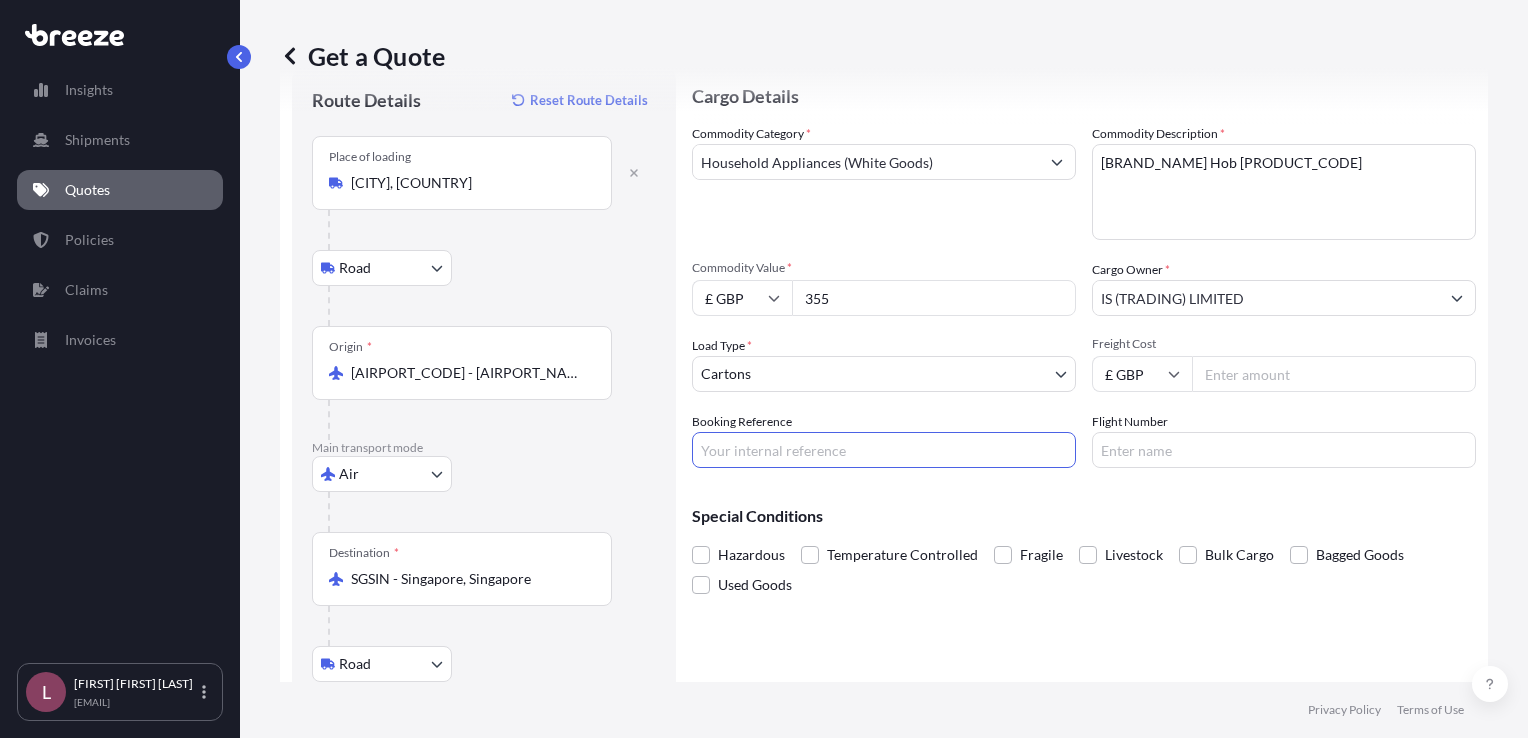 click on "Booking Reference" at bounding box center [884, 450] 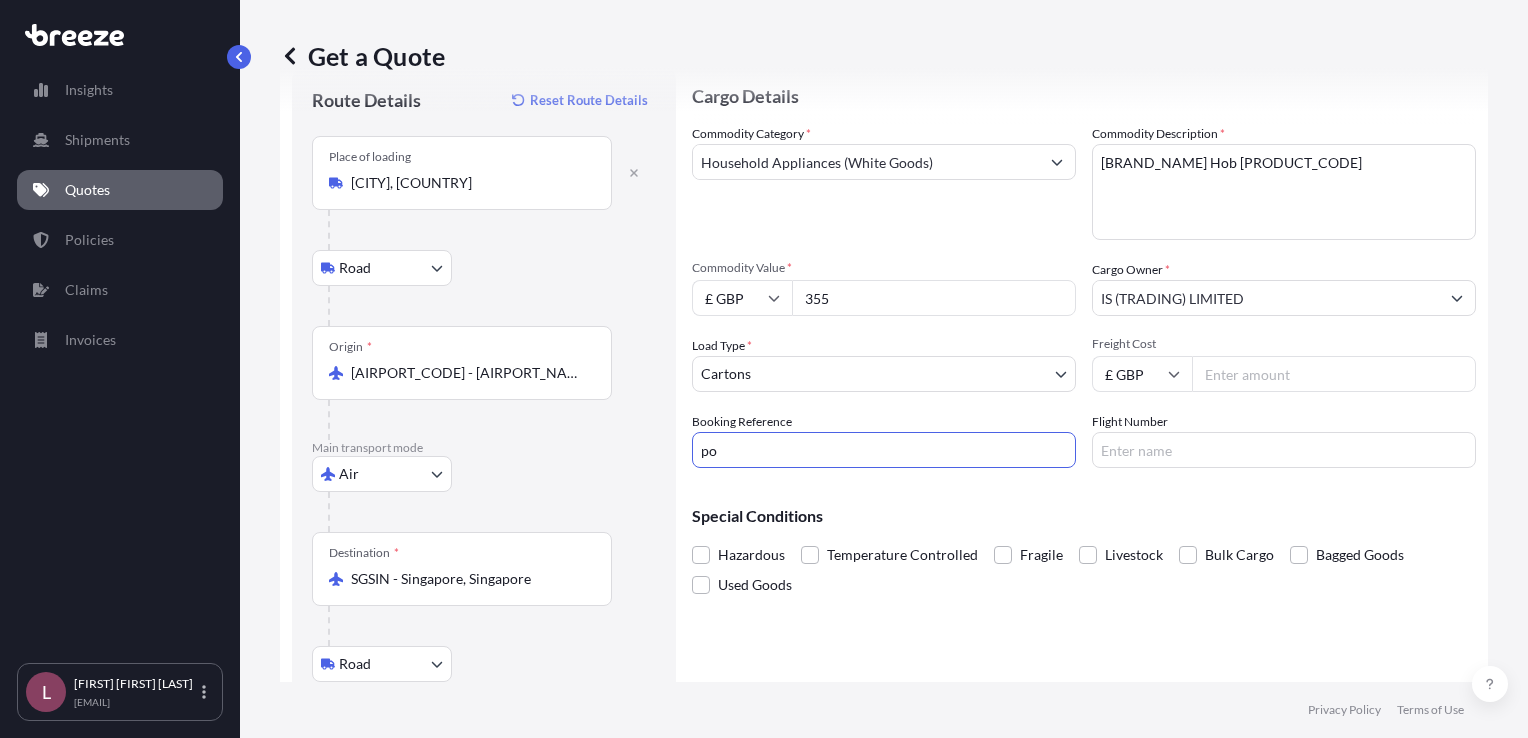 type on "p" 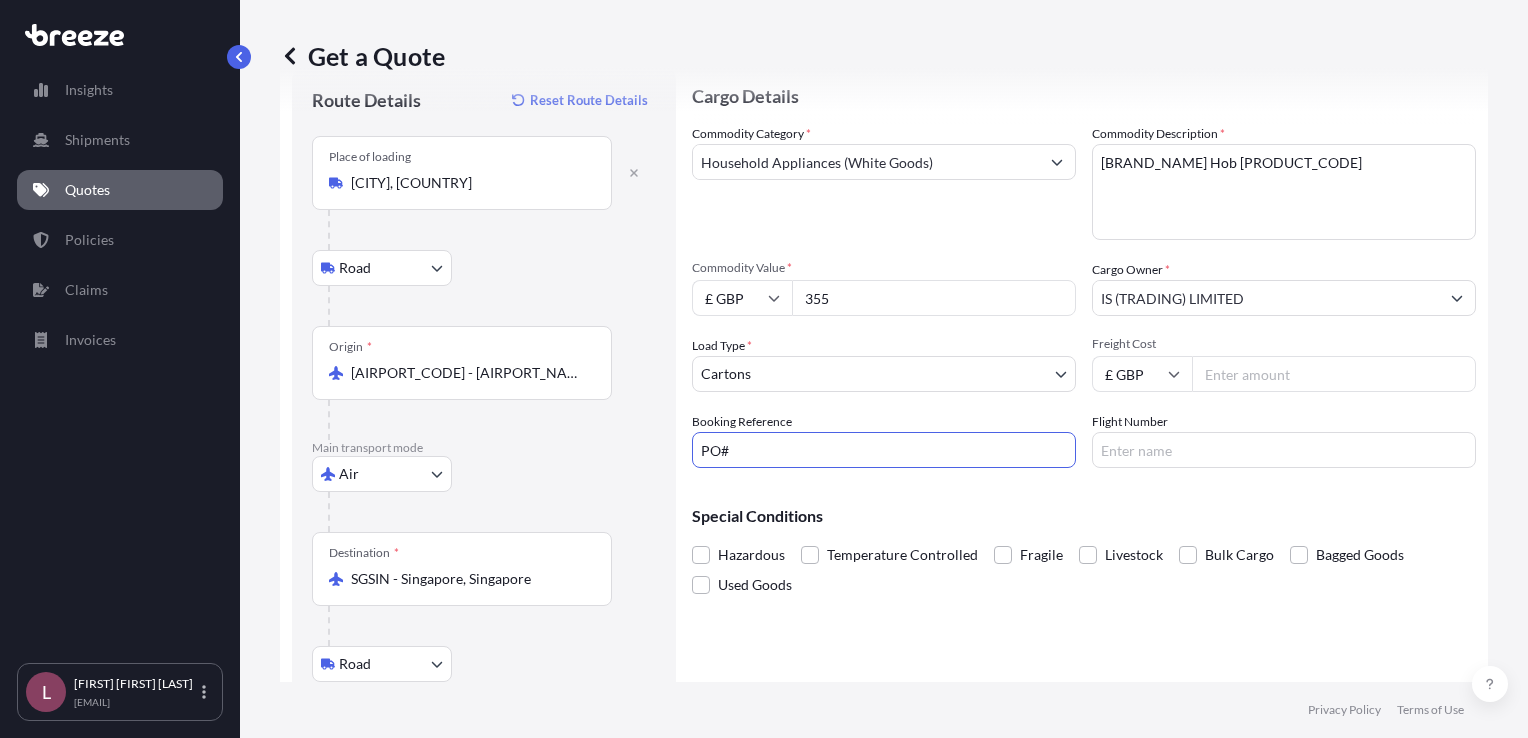paste on "[PO_NUMBER]" 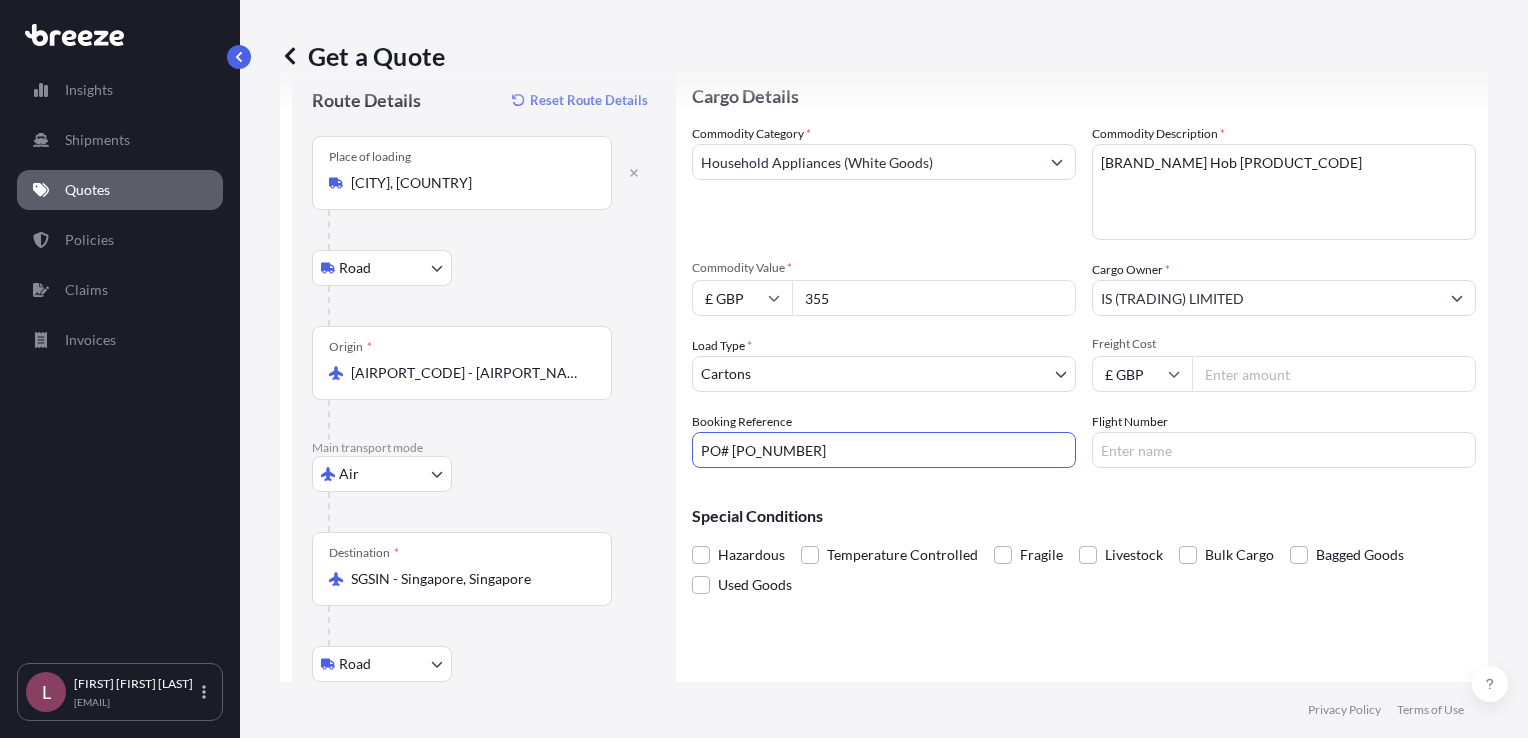 type on "PO# [PO_NUMBER]" 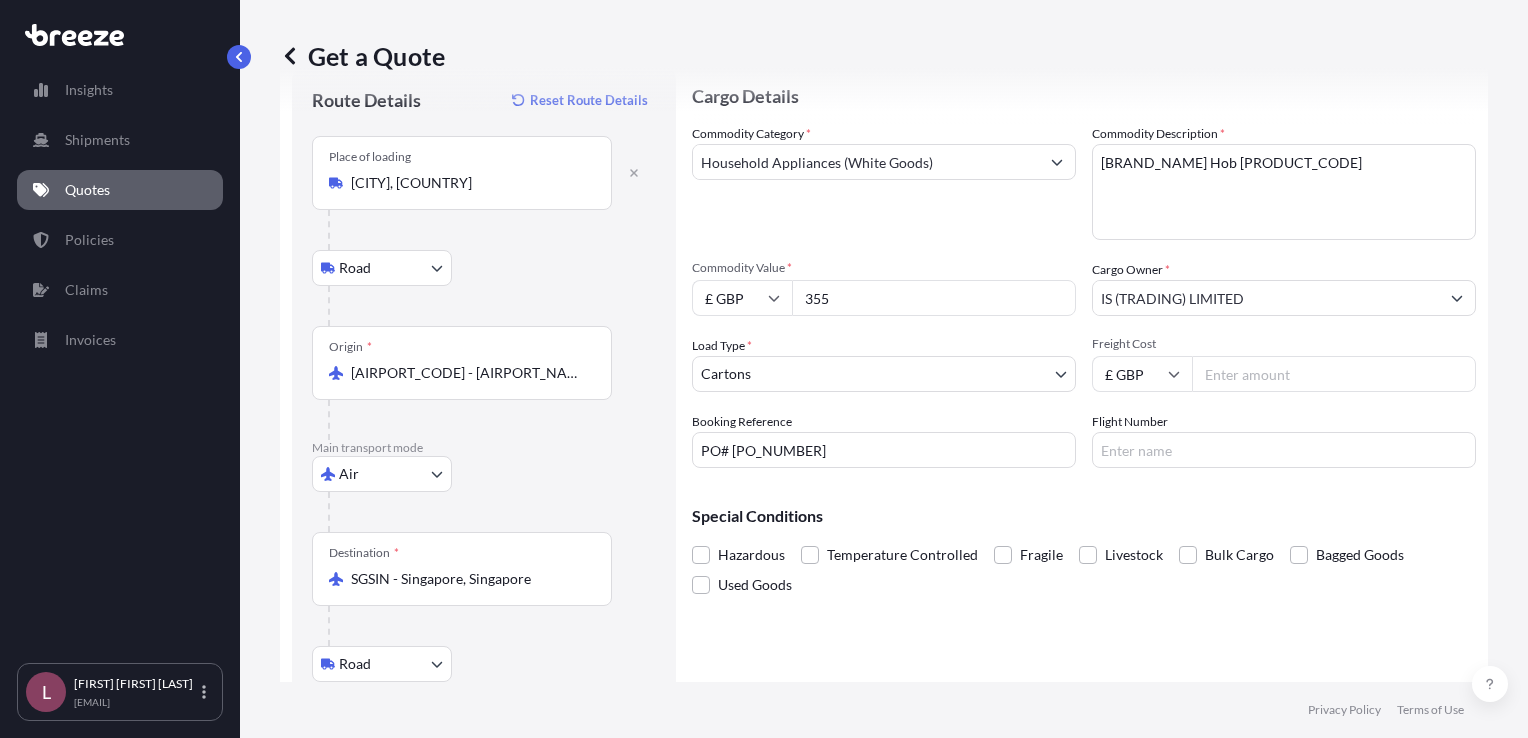 click on "Special Conditions Hazardous Temperature Controlled Fragile Livestock Bulk Cargo Bagged Goods Used Goods" at bounding box center [1084, 542] 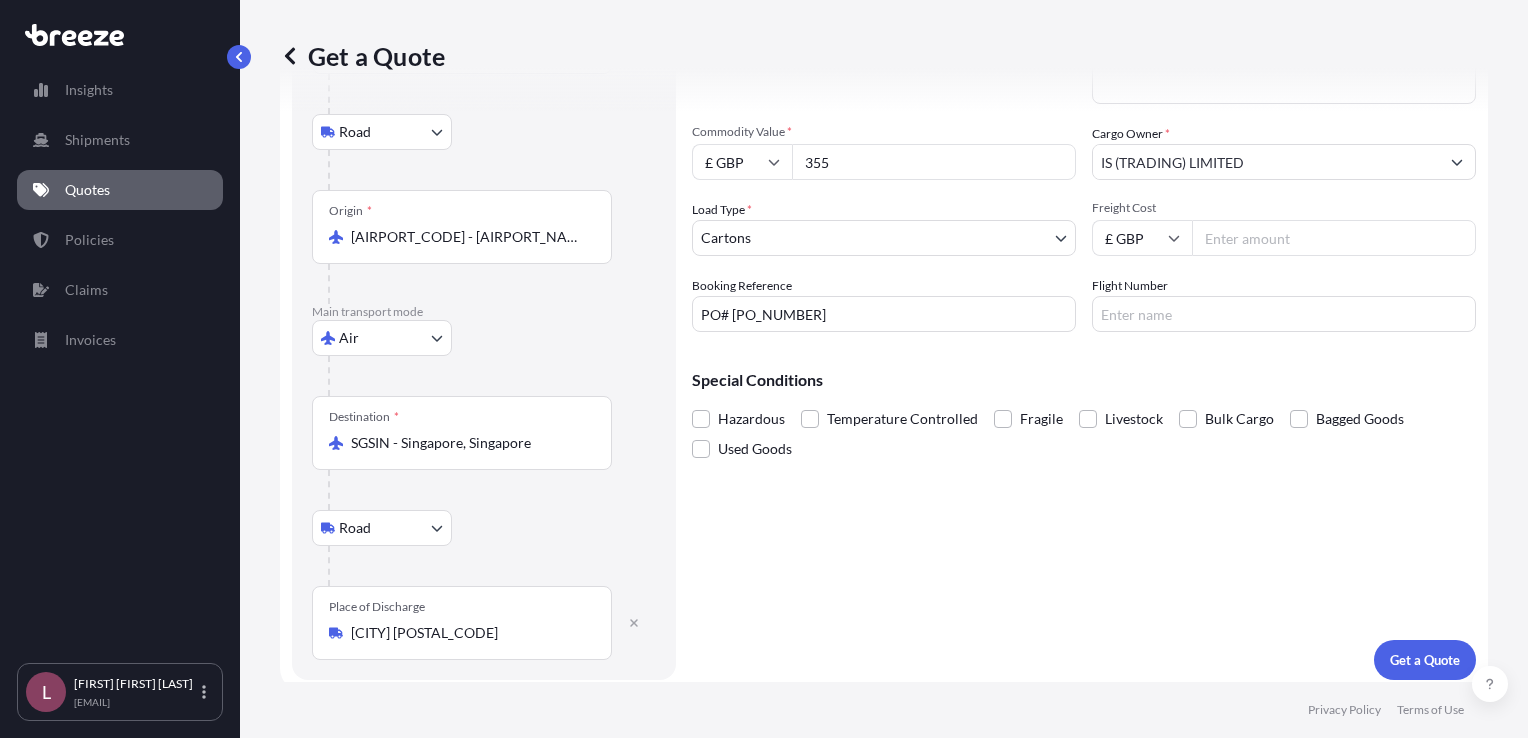 scroll, scrollTop: 198, scrollLeft: 0, axis: vertical 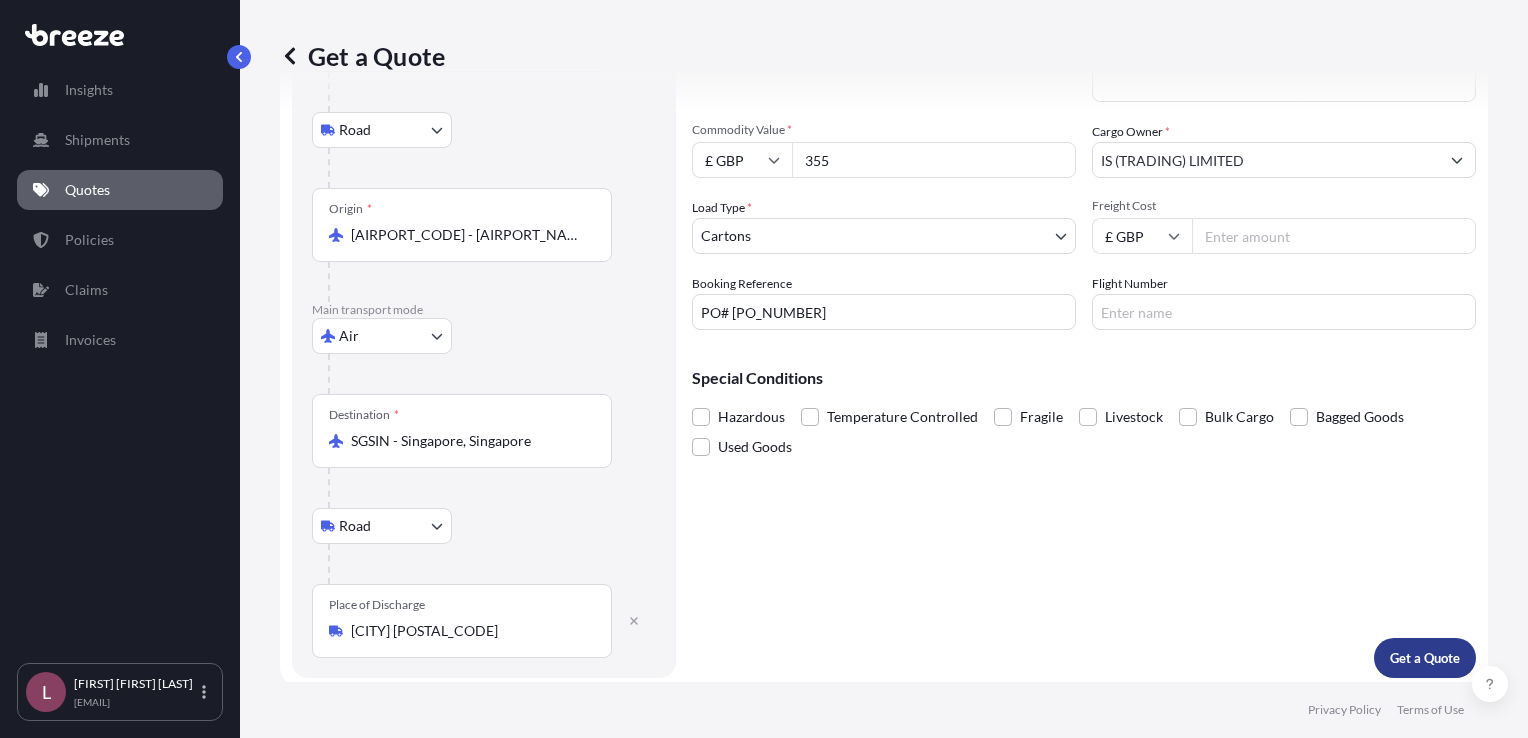 click on "Get a Quote" at bounding box center [1425, 658] 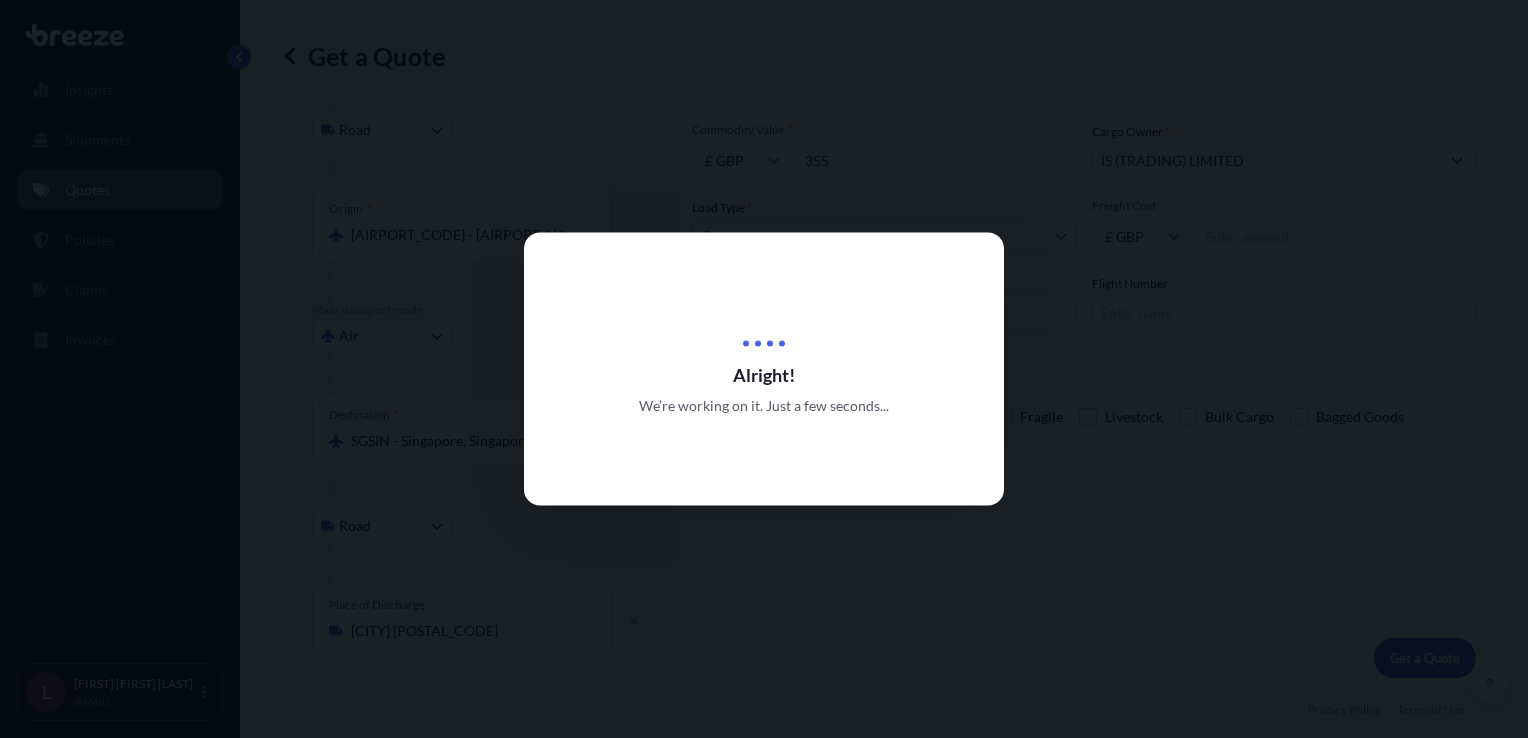 scroll, scrollTop: 0, scrollLeft: 0, axis: both 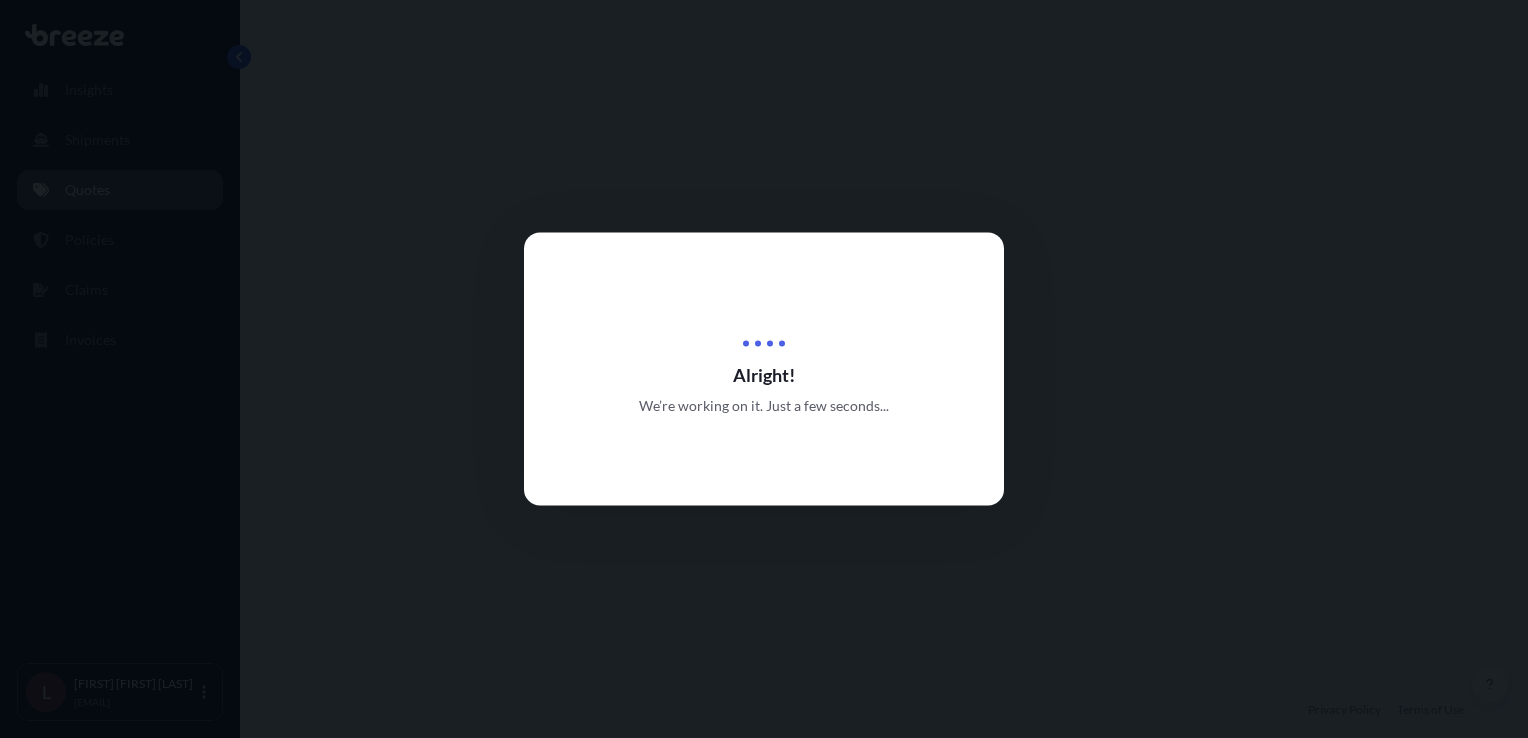 select on "Road" 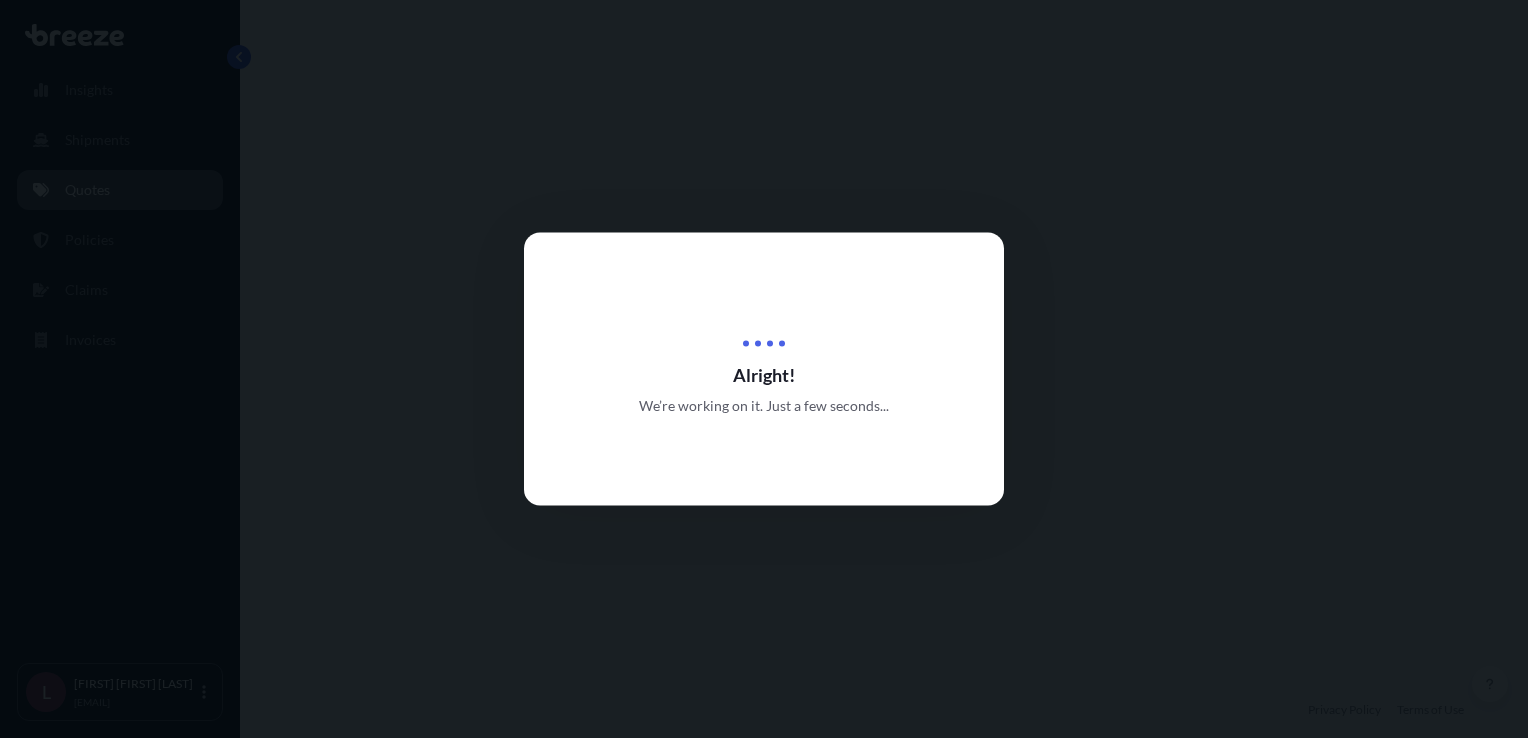 select on "Air" 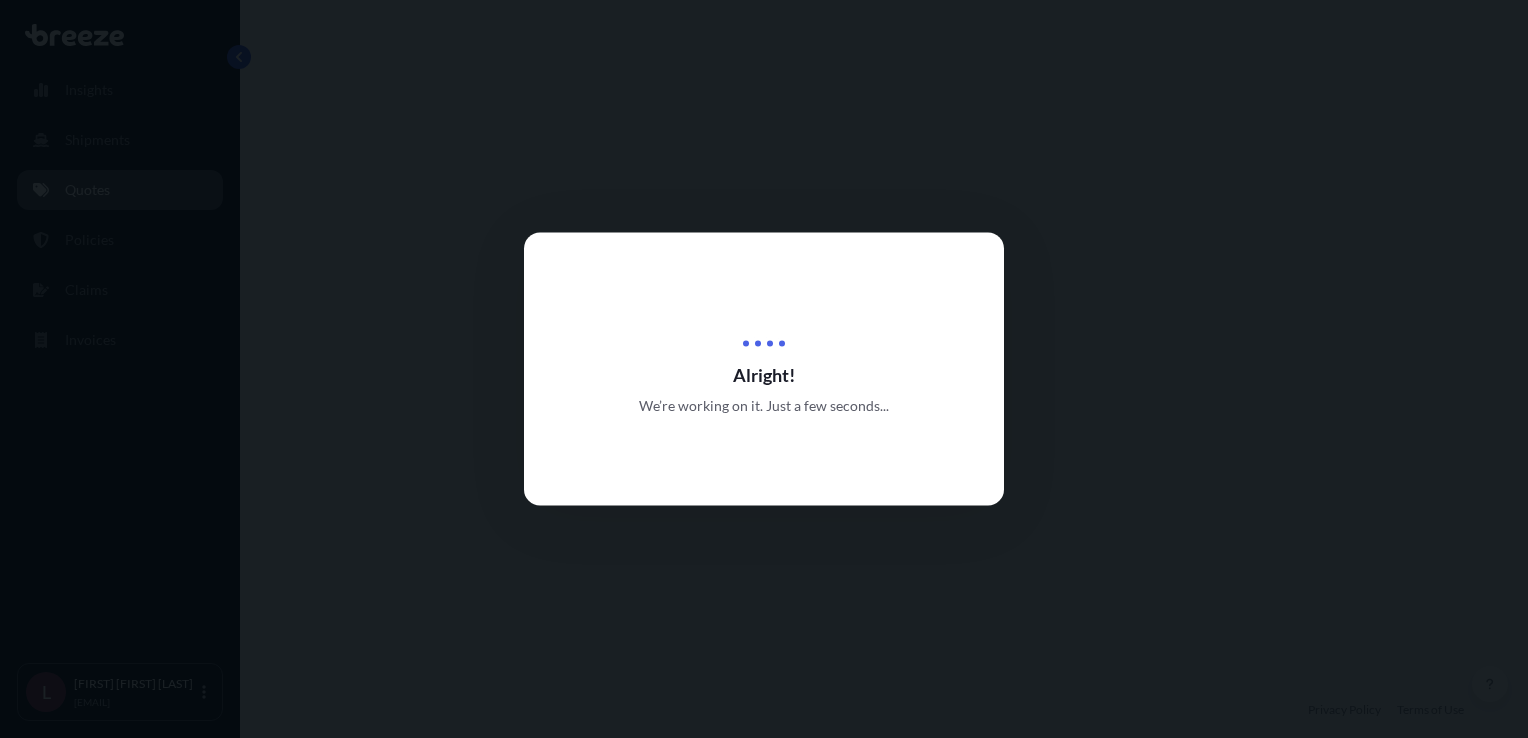 select on "4" 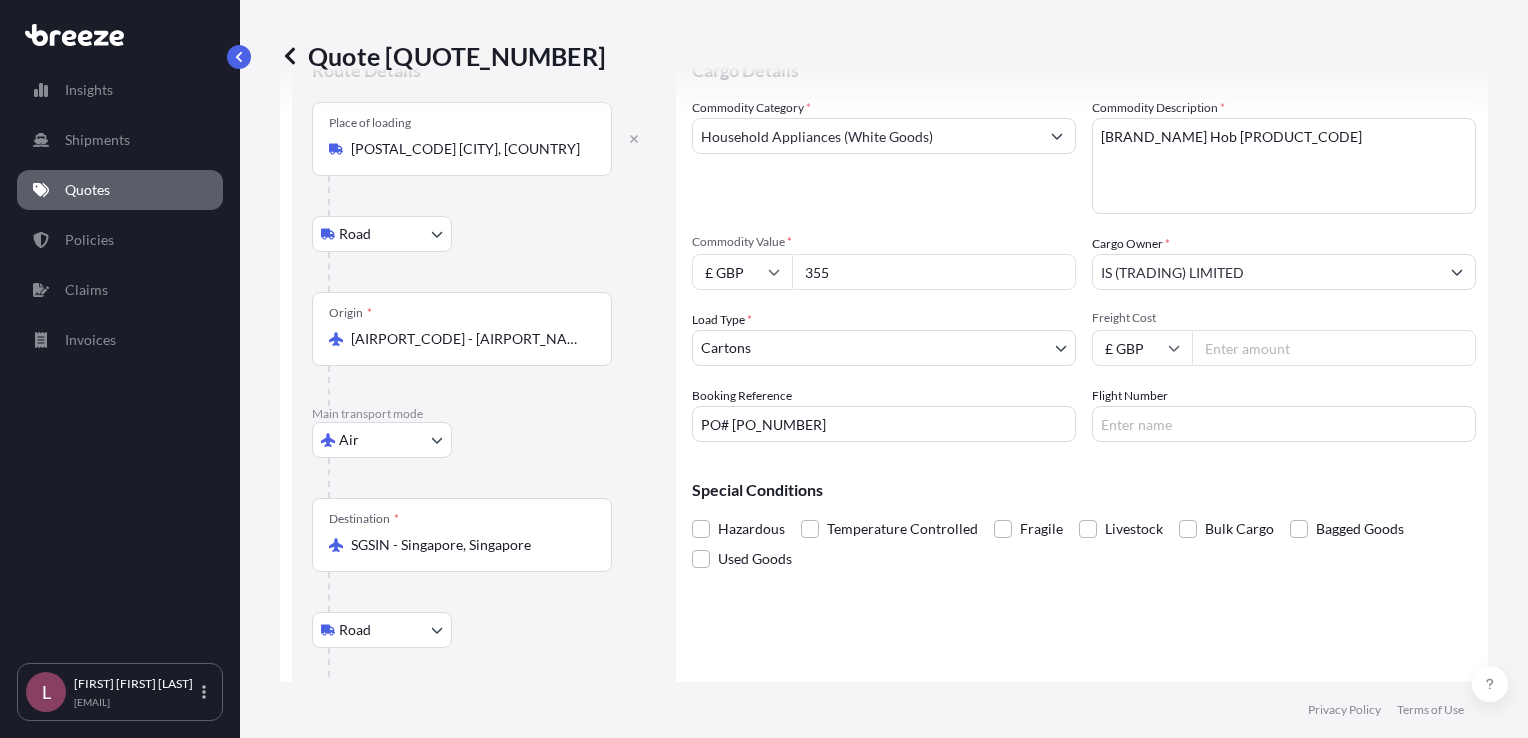 scroll, scrollTop: 81, scrollLeft: 0, axis: vertical 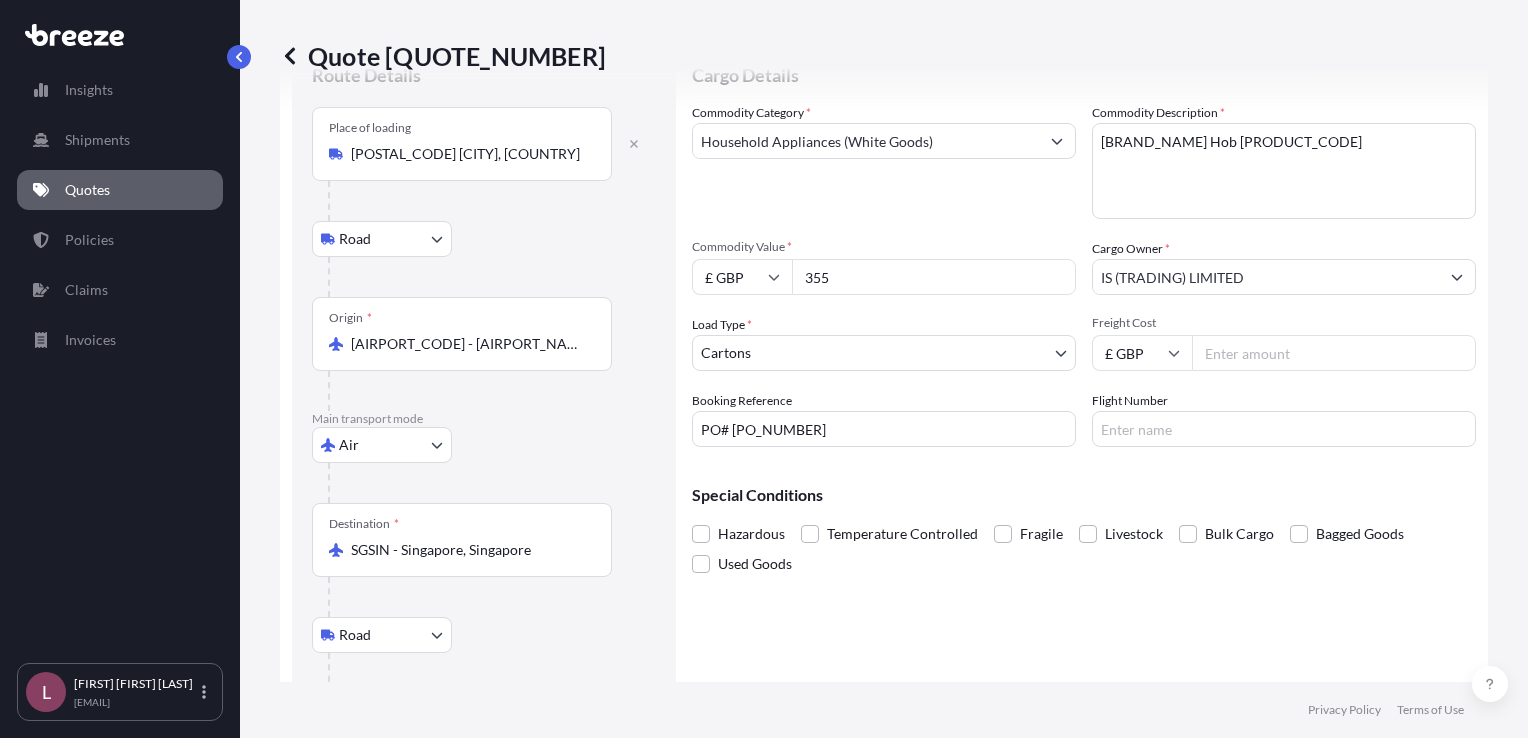click 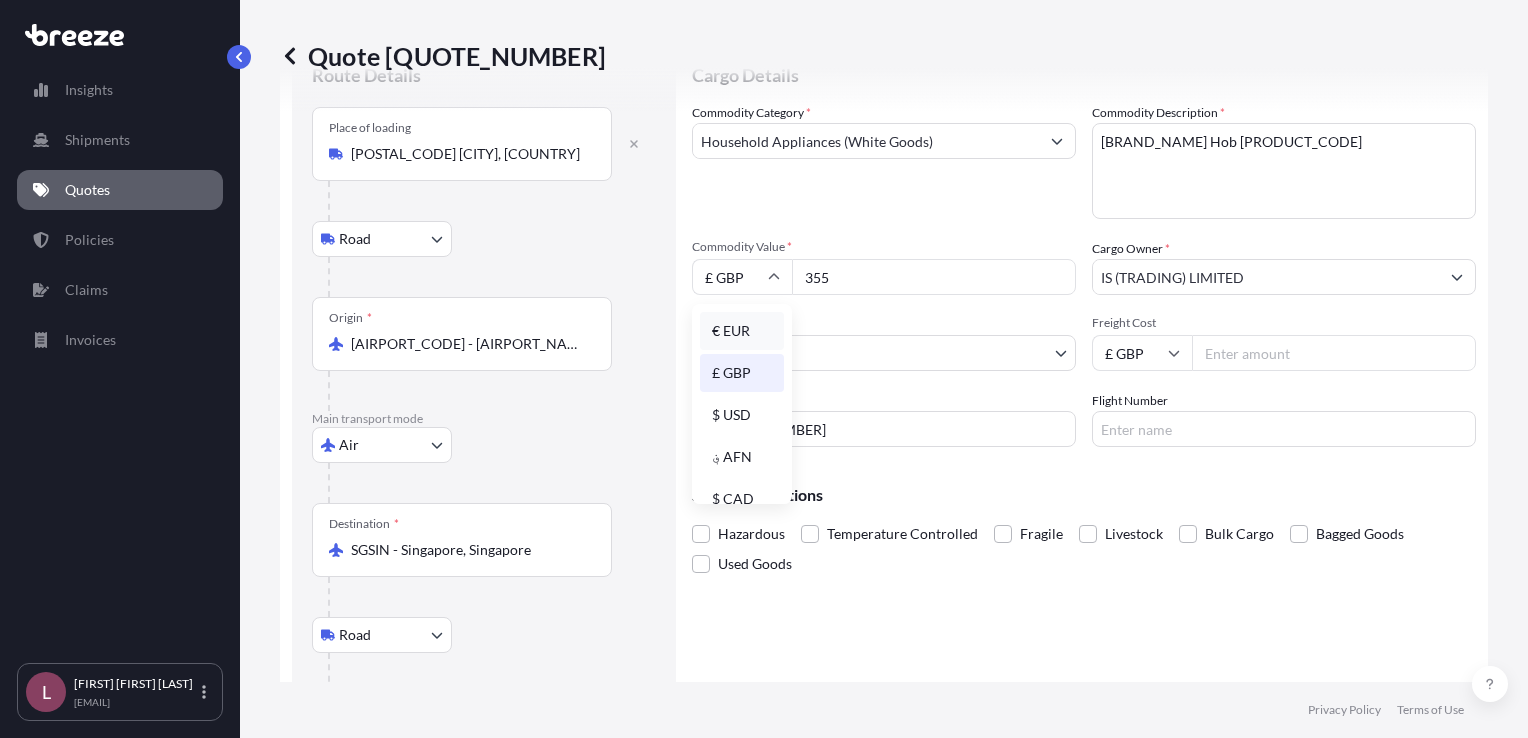 click on "€ EUR" at bounding box center [742, 331] 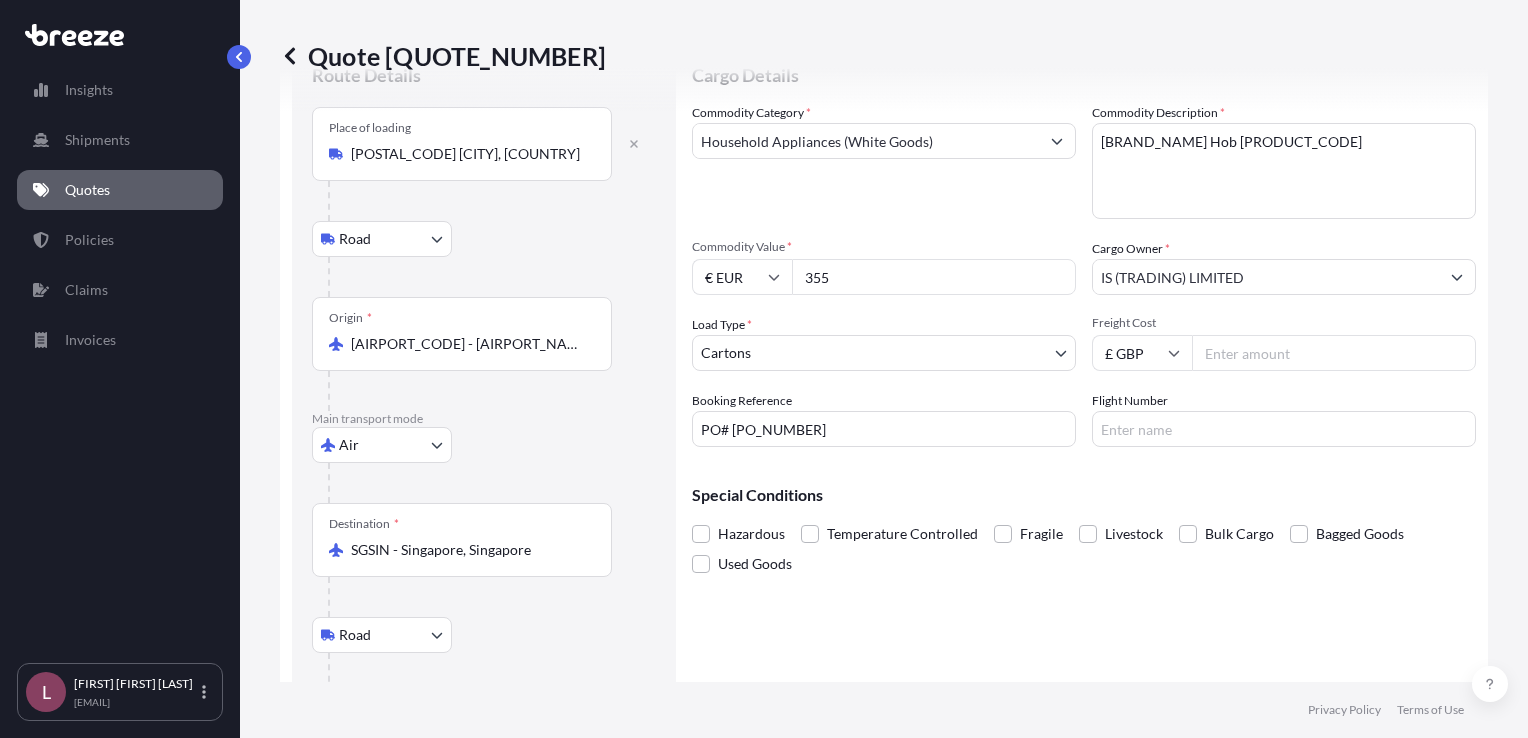 click 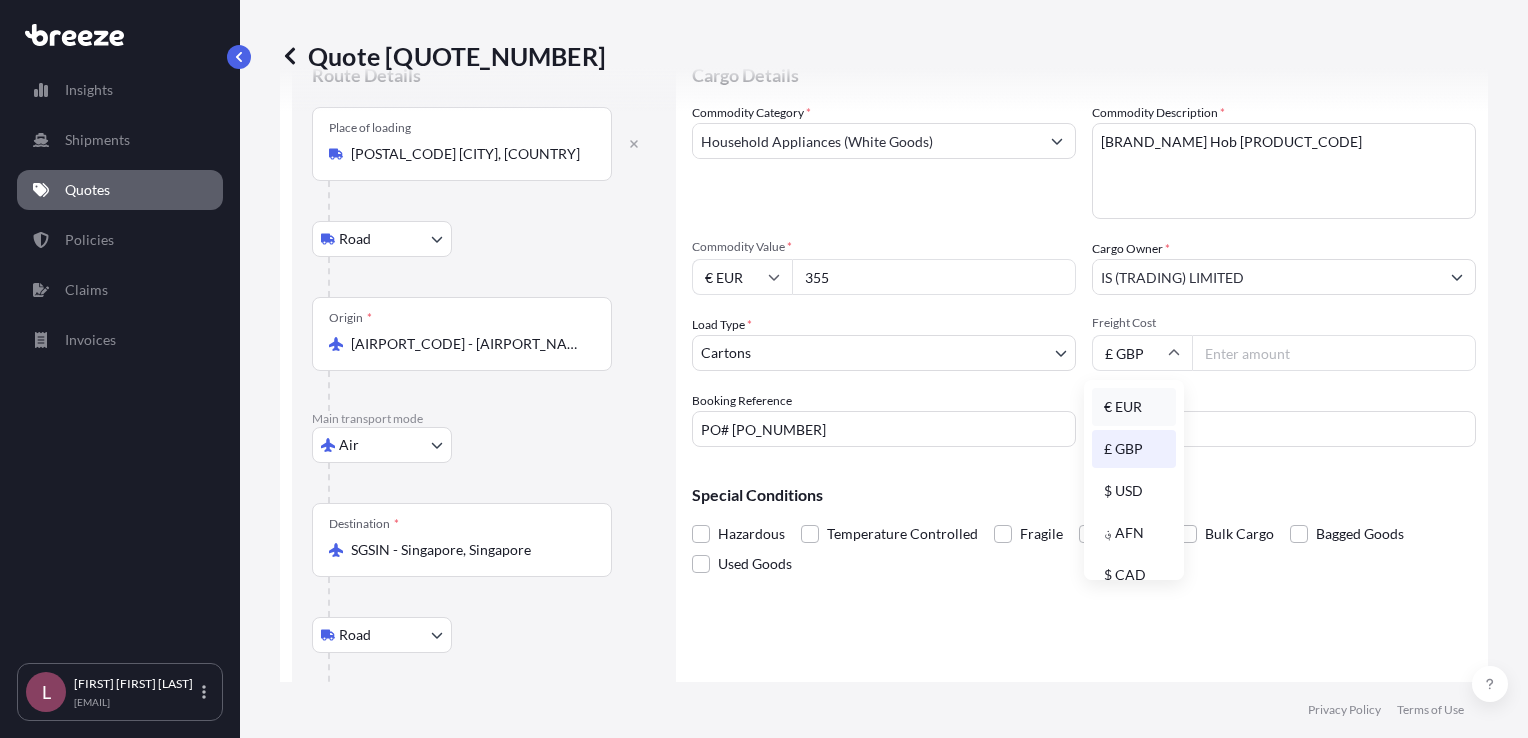 click on "€ EUR" at bounding box center [1134, 407] 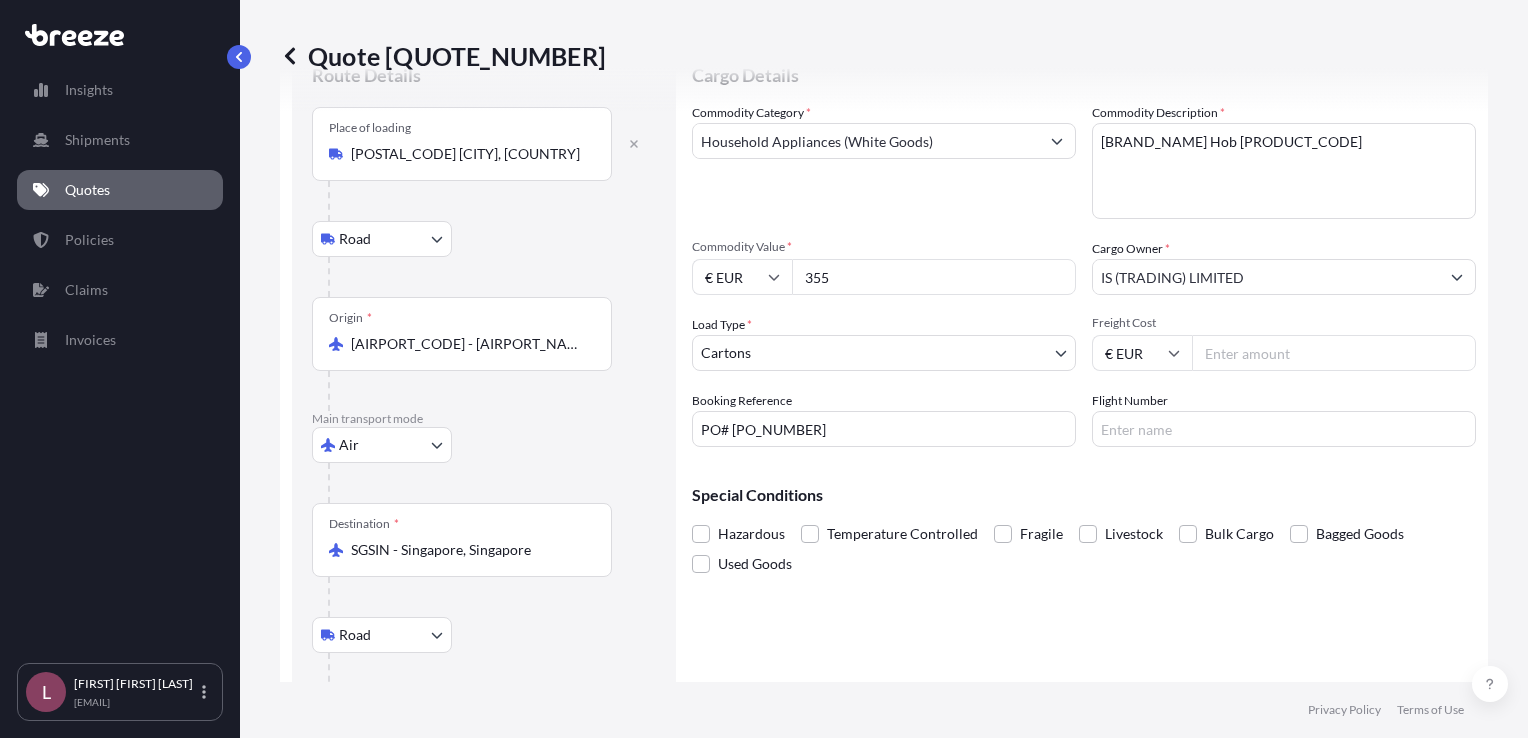 click on "Cargo Details Commodity Category * Household Appliances (White Goods) Commodity Description * [BRAND_NAME] Hob [PRODUCT_CODE] Commodity Value   * € EUR [PRICE] Cargo Owner * [COMPANY_NAME] Load Type * [CARGO_TYPE] PALLET CONTAINER PARCELS CARTONS Freight Cost   € EUR Booking Reference PO# [PO_NUMBER] Flight Number Special Conditions Hazardous Temperature Controlled Fragile Livestock Bulk Cargo Bagged Goods Used Goods Cancel Changes Save Changes" at bounding box center [1084, 415] 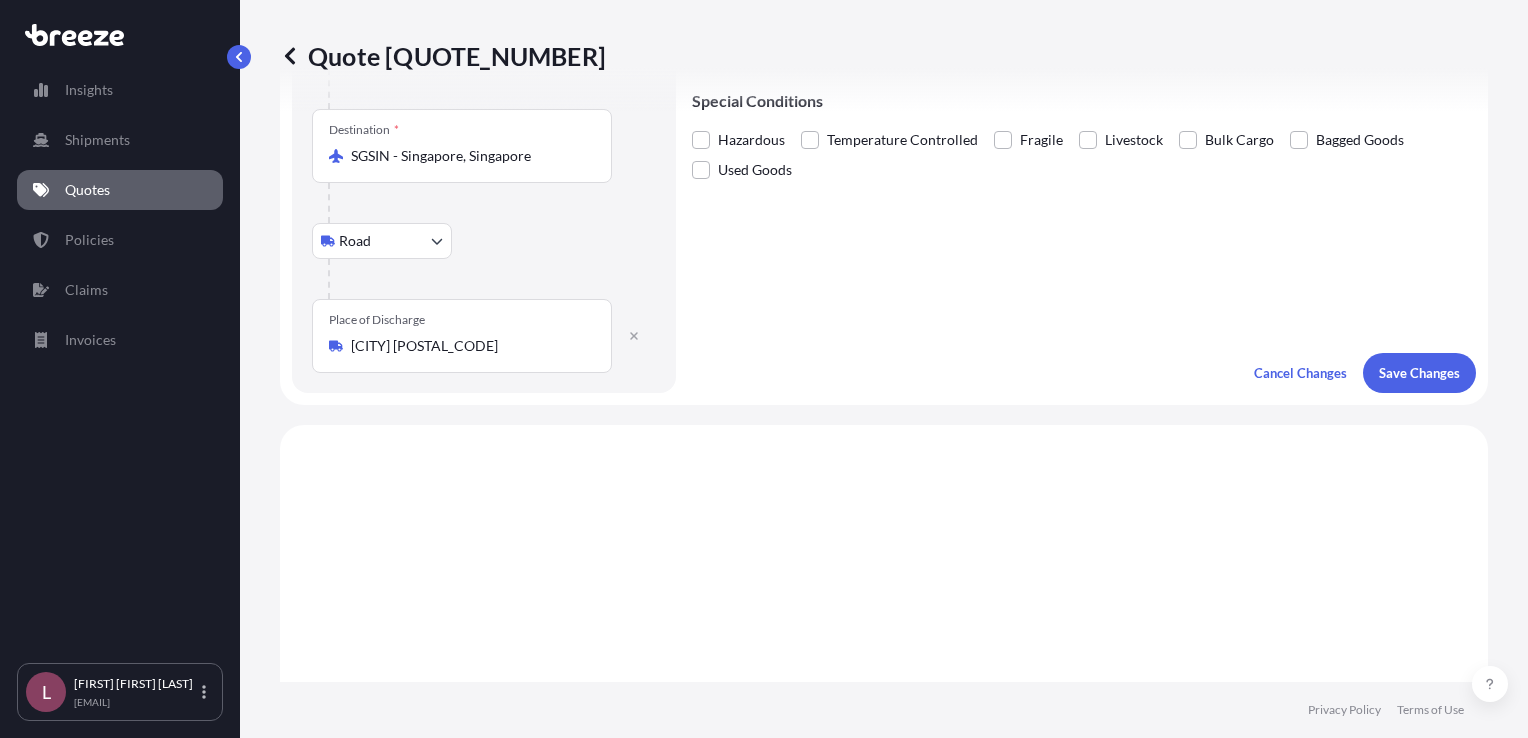 scroll, scrollTop: 470, scrollLeft: 0, axis: vertical 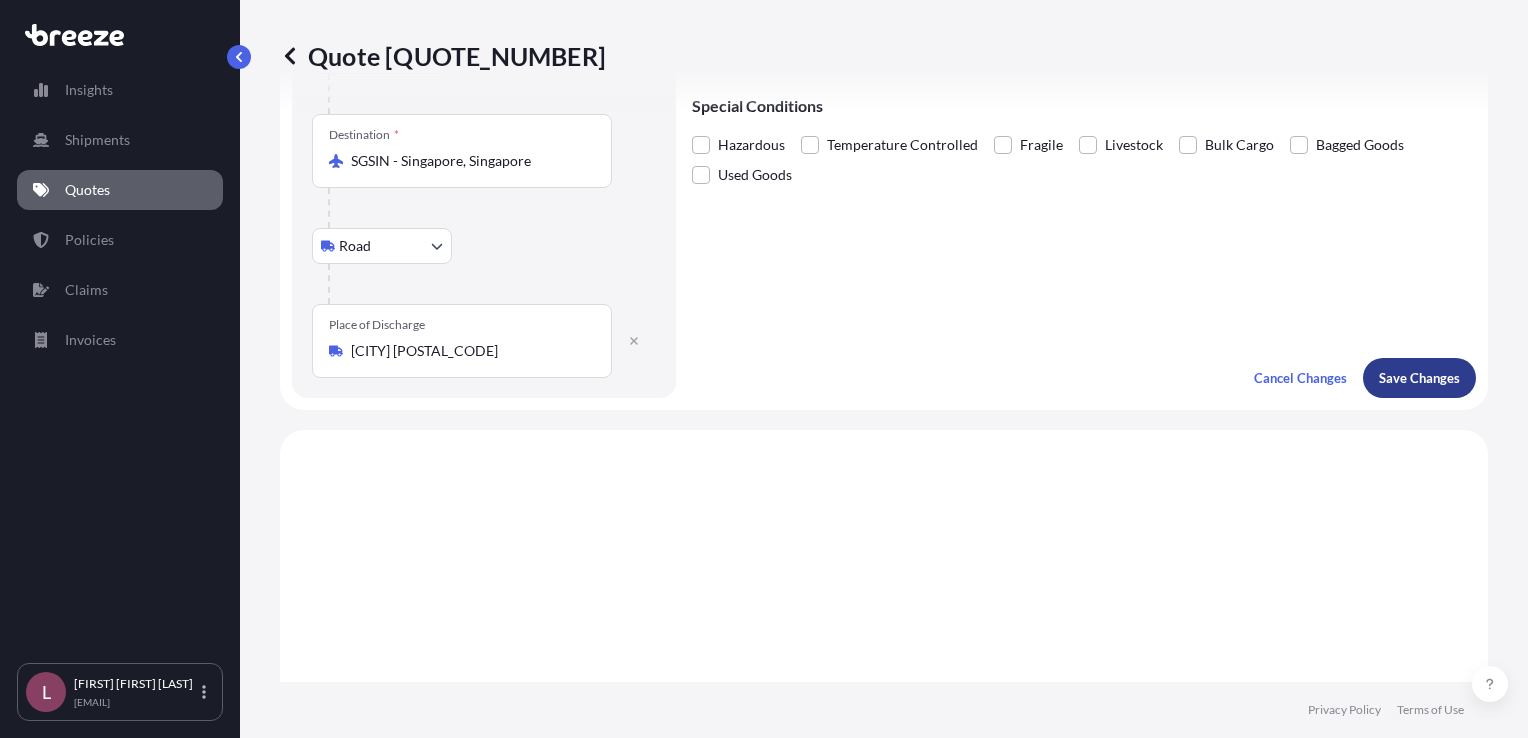 click on "Save Changes" at bounding box center (1419, 378) 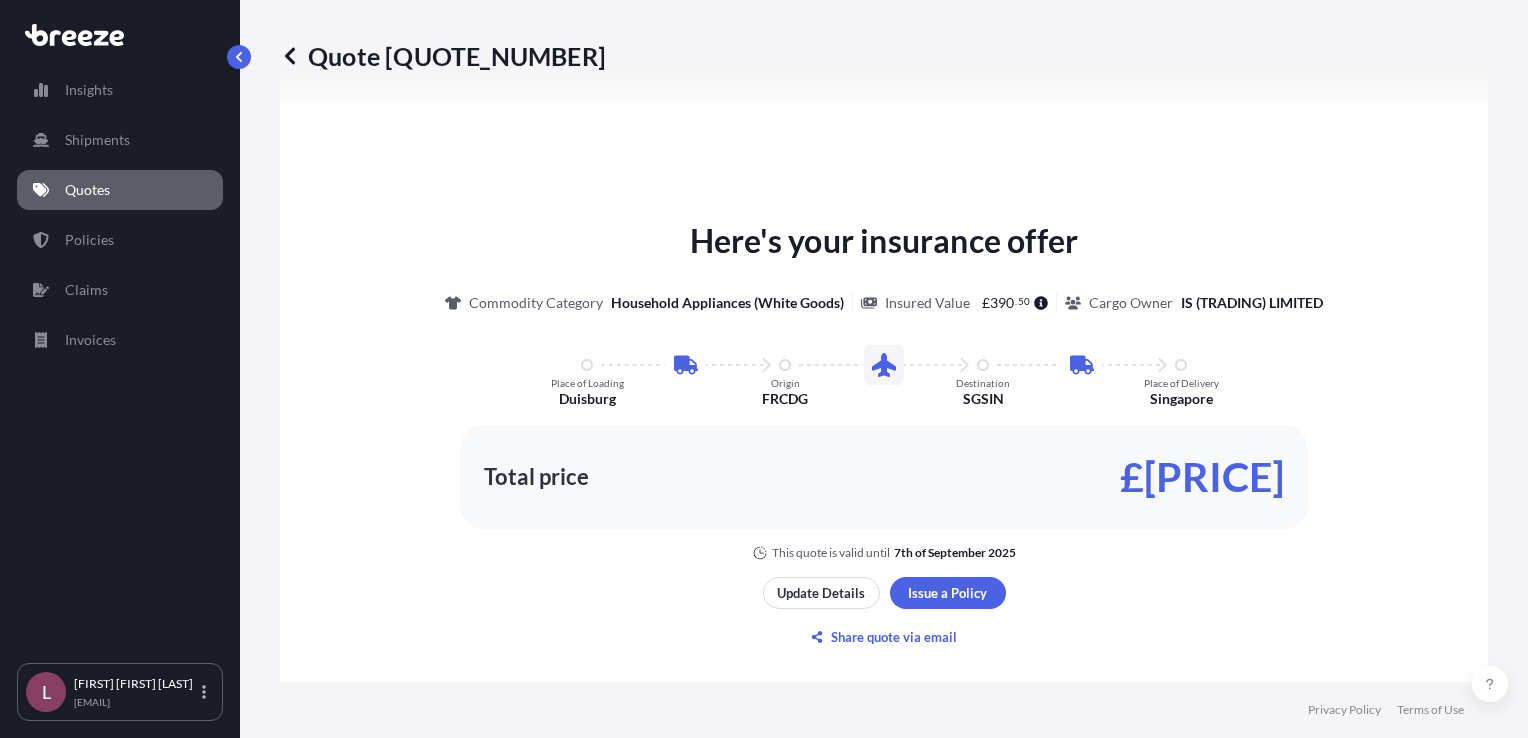 select on "Road" 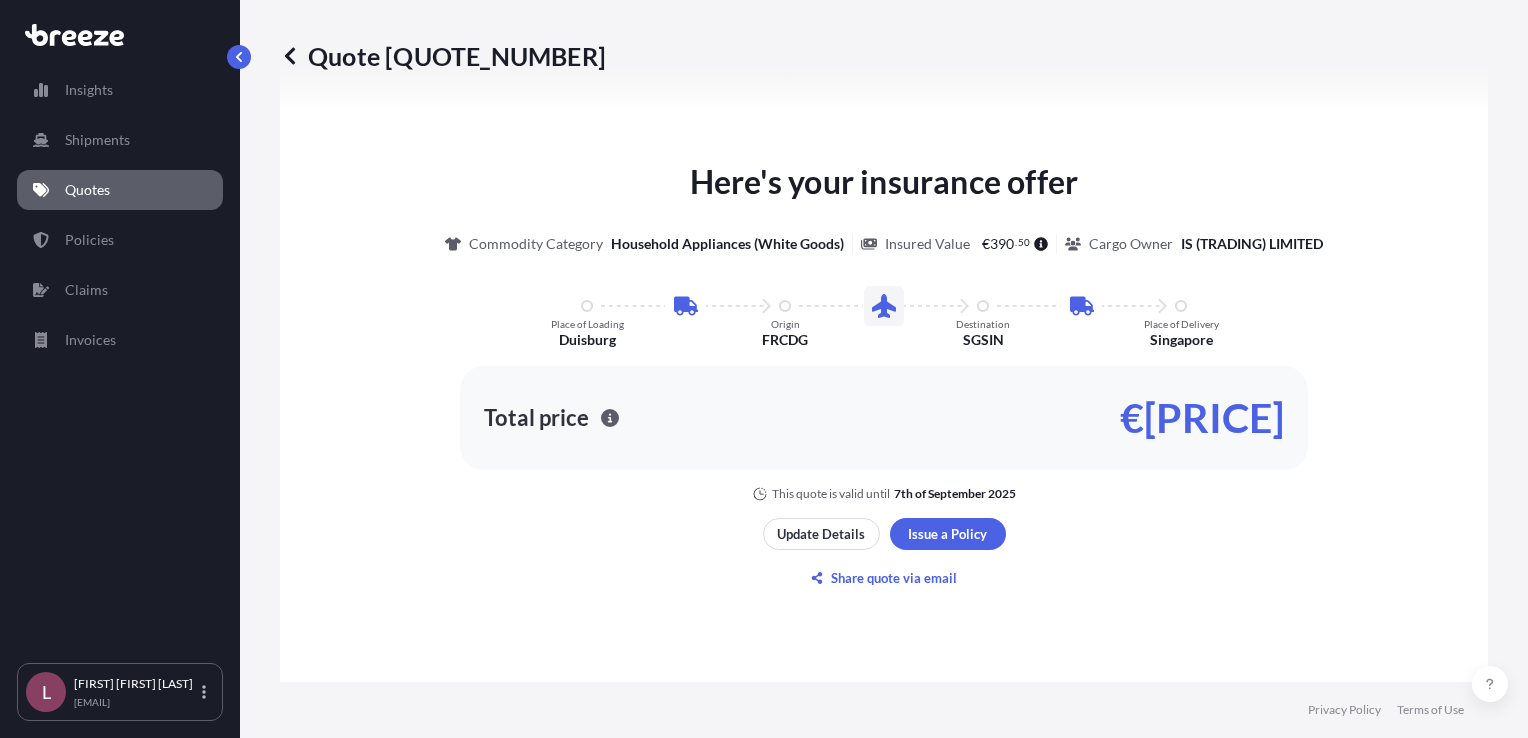 scroll, scrollTop: 1155, scrollLeft: 0, axis: vertical 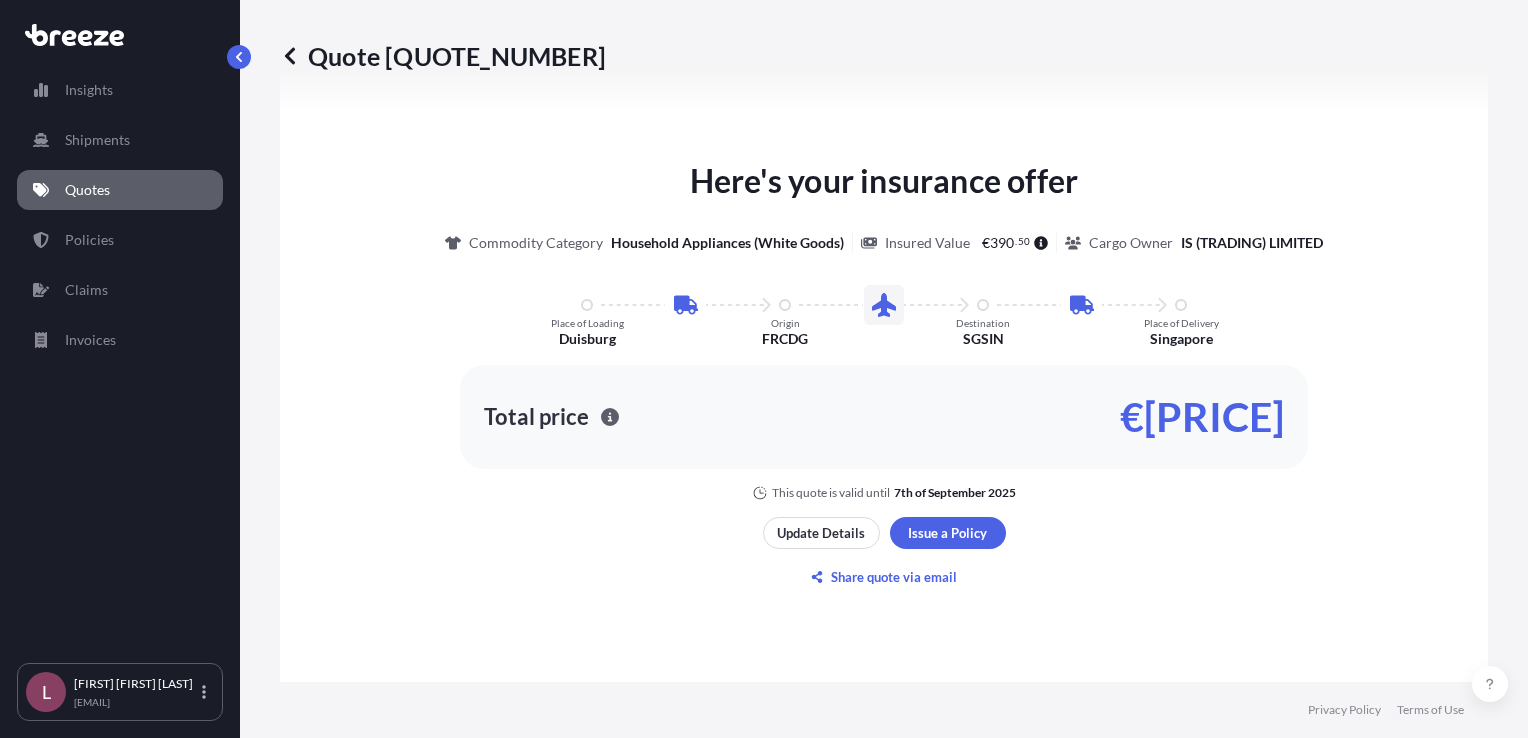 click 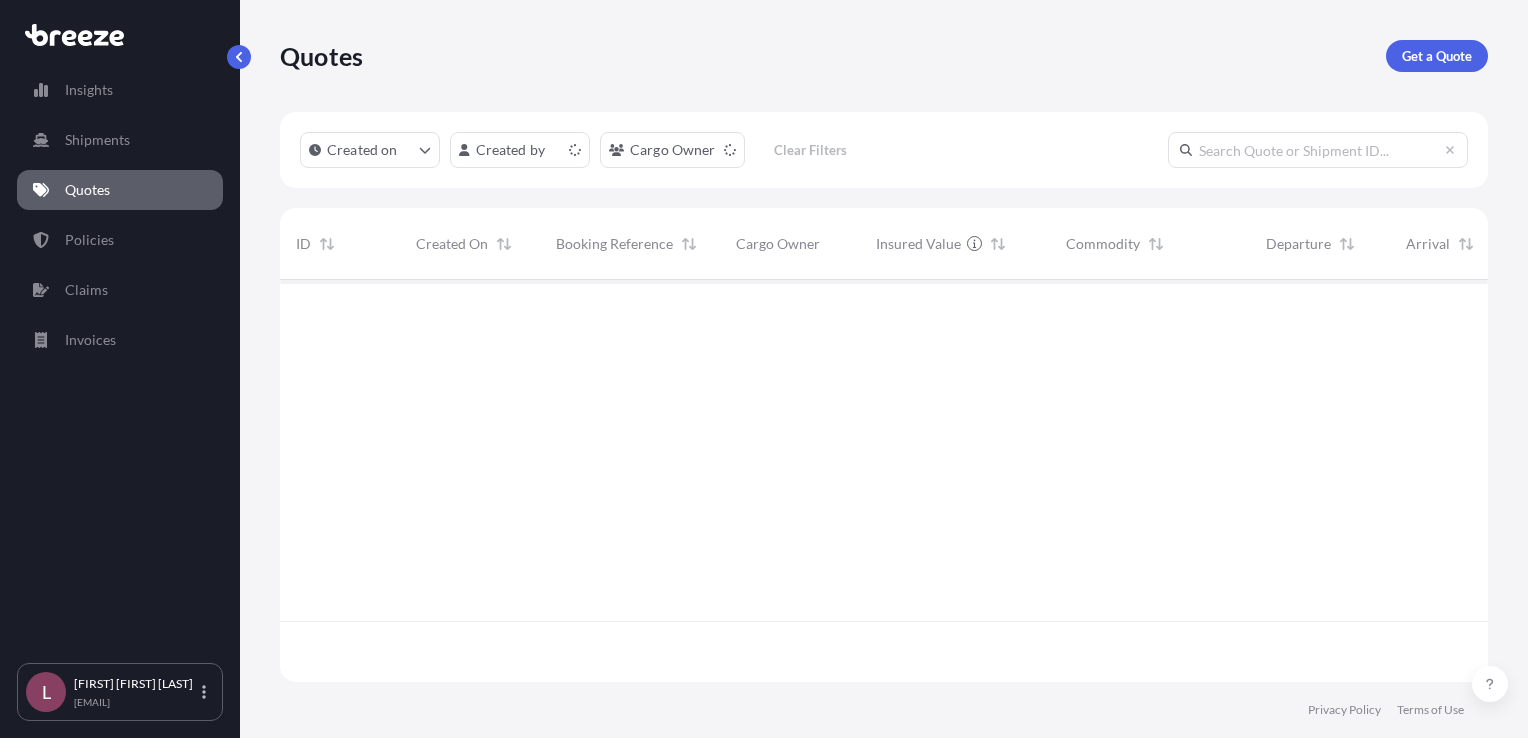 scroll, scrollTop: 0, scrollLeft: 0, axis: both 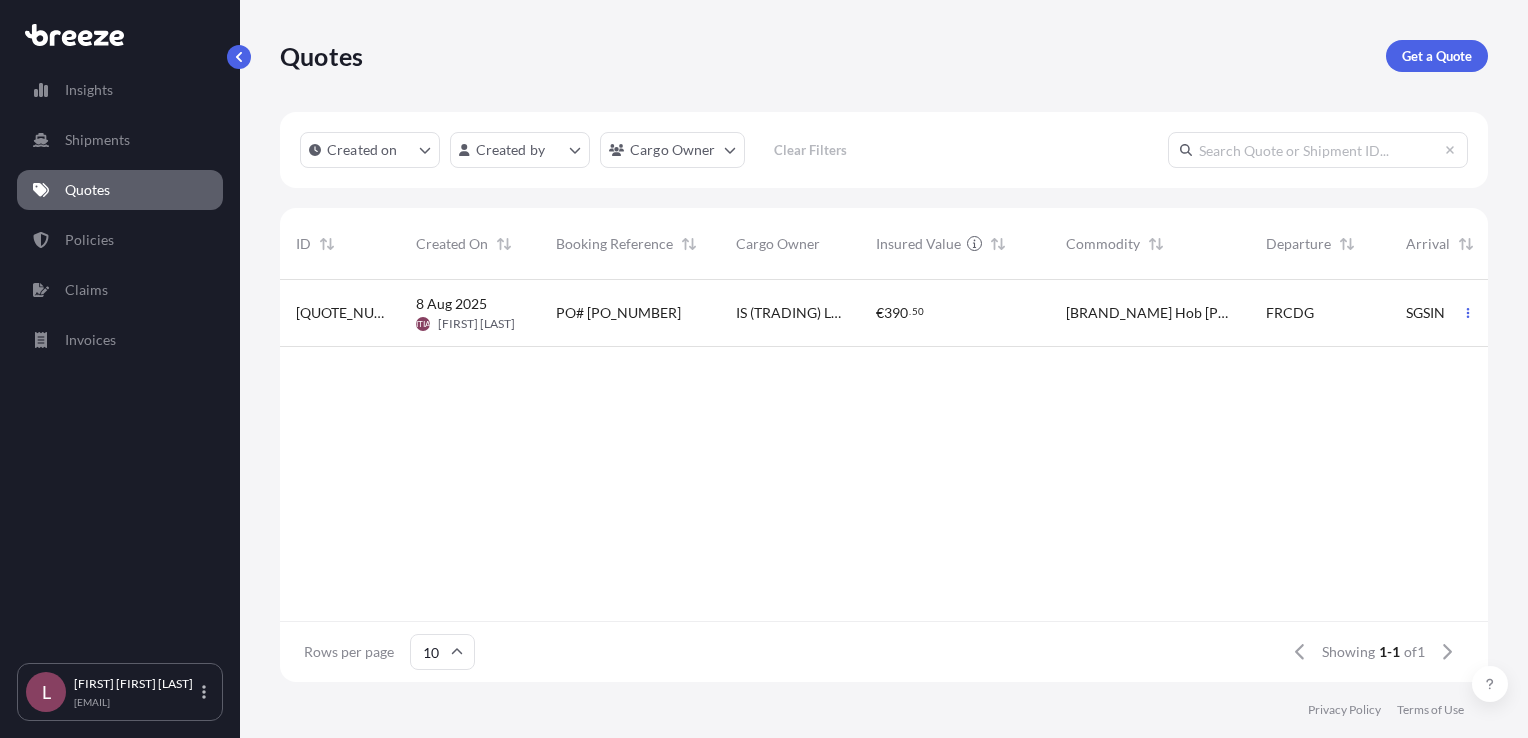 click on "PO# [PO_NUMBER]" at bounding box center [618, 313] 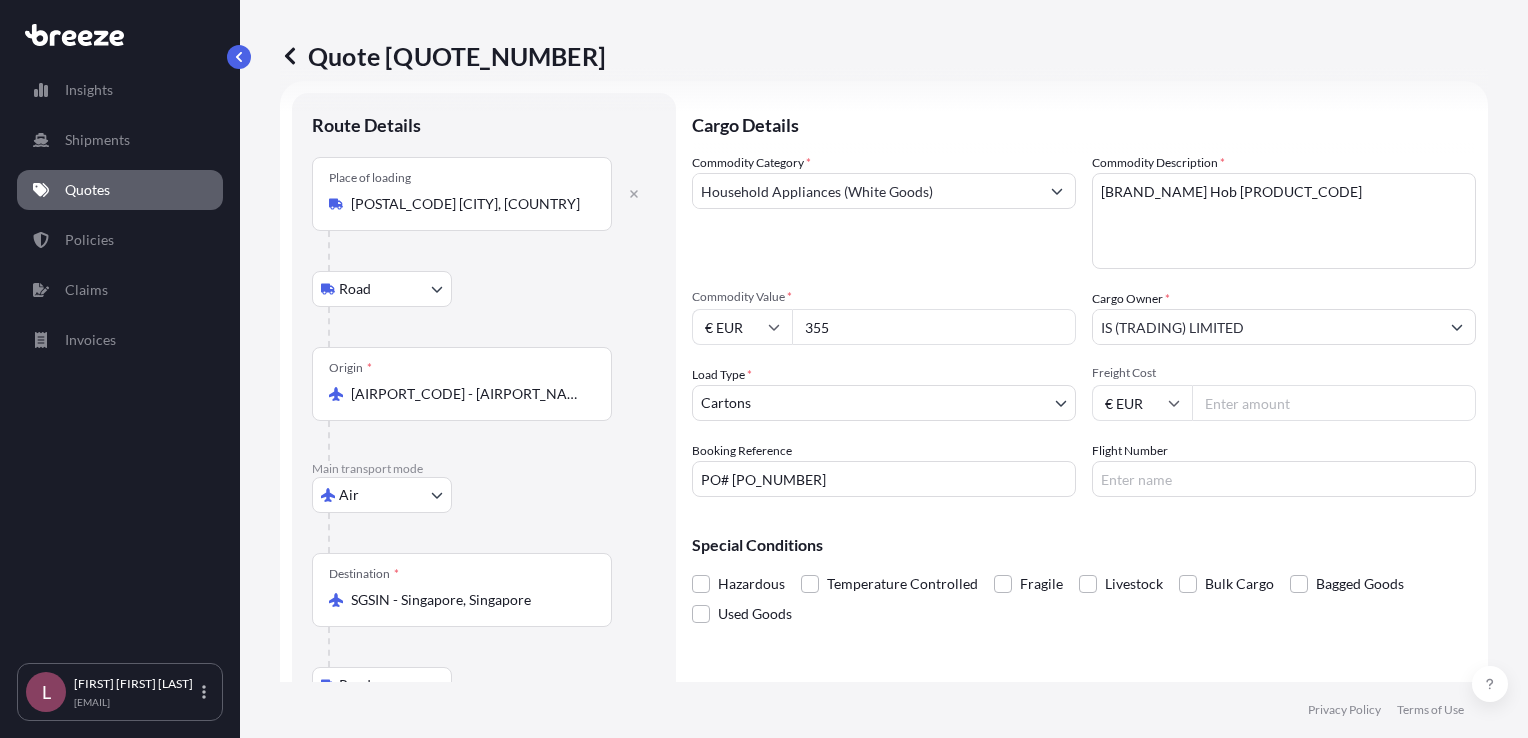 scroll, scrollTop: 39, scrollLeft: 0, axis: vertical 